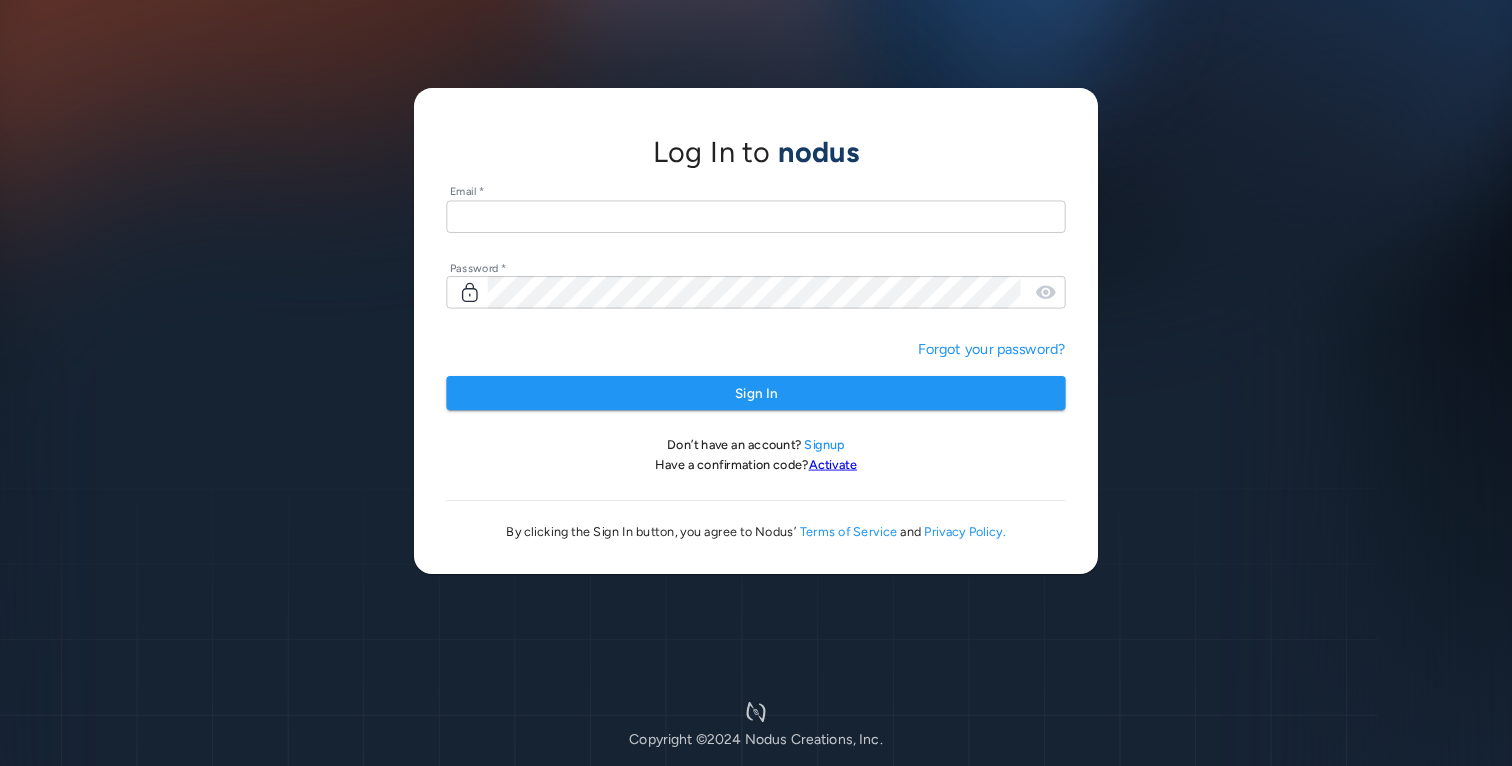 scroll, scrollTop: 0, scrollLeft: 0, axis: both 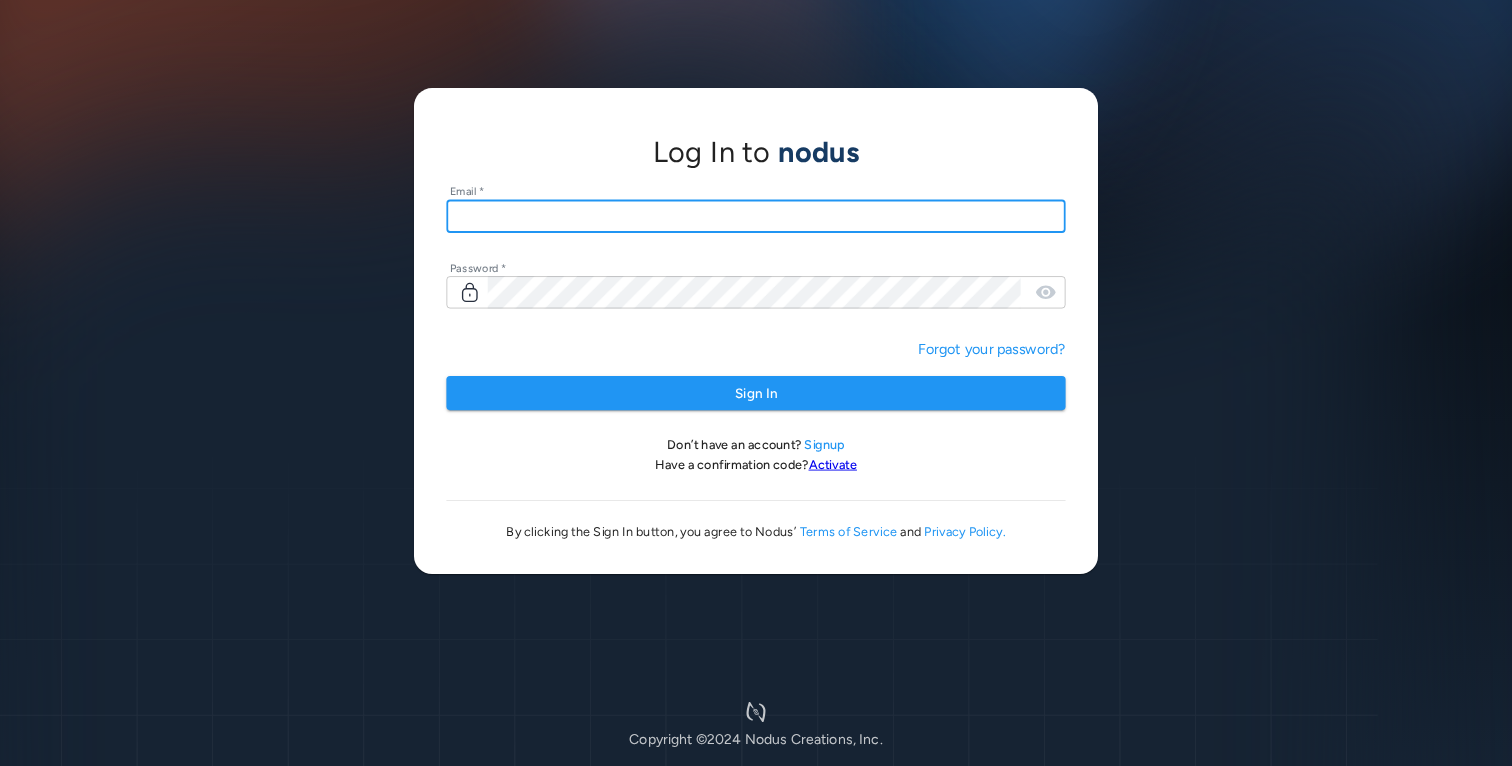 type on "**********" 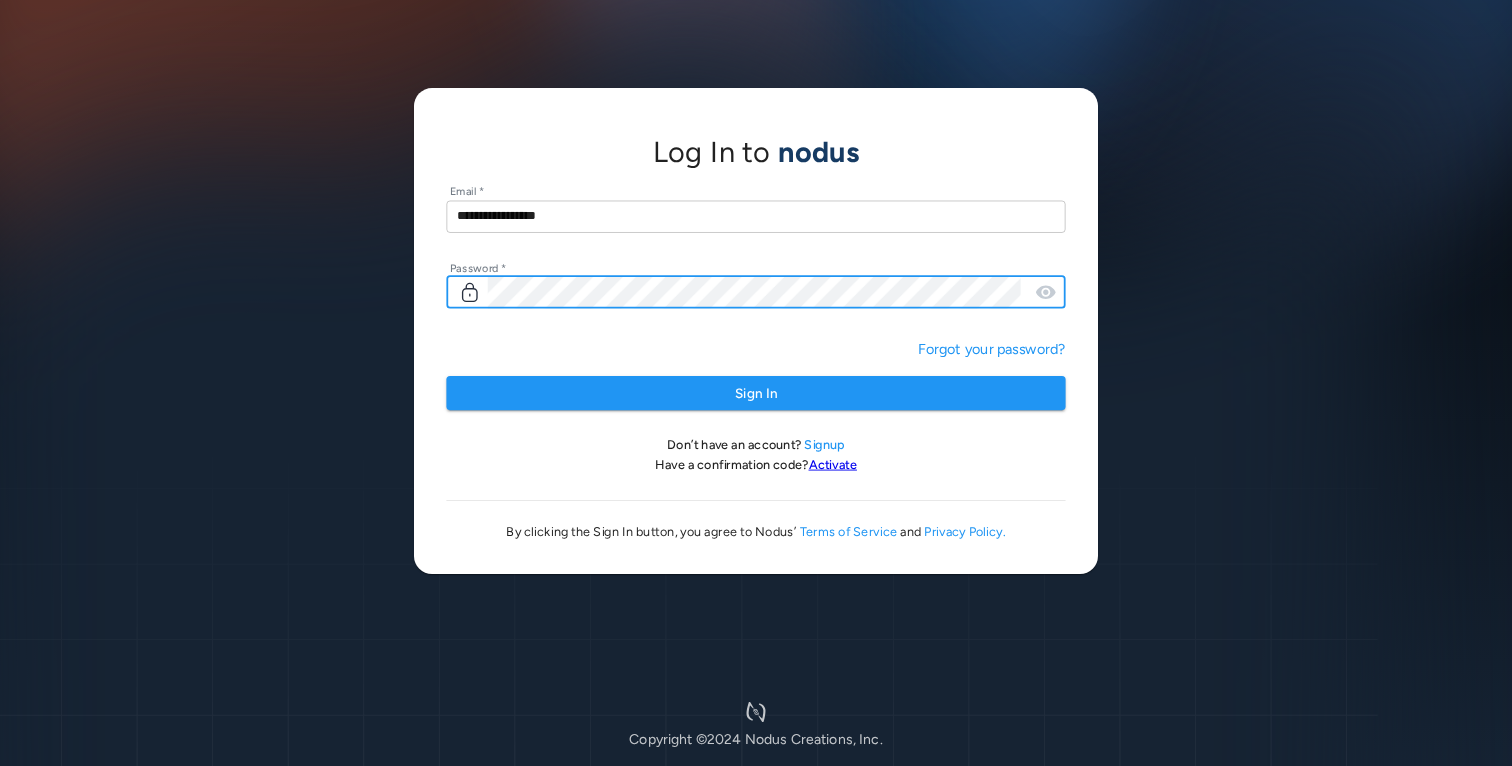 click on "Sign In" at bounding box center (755, 393) 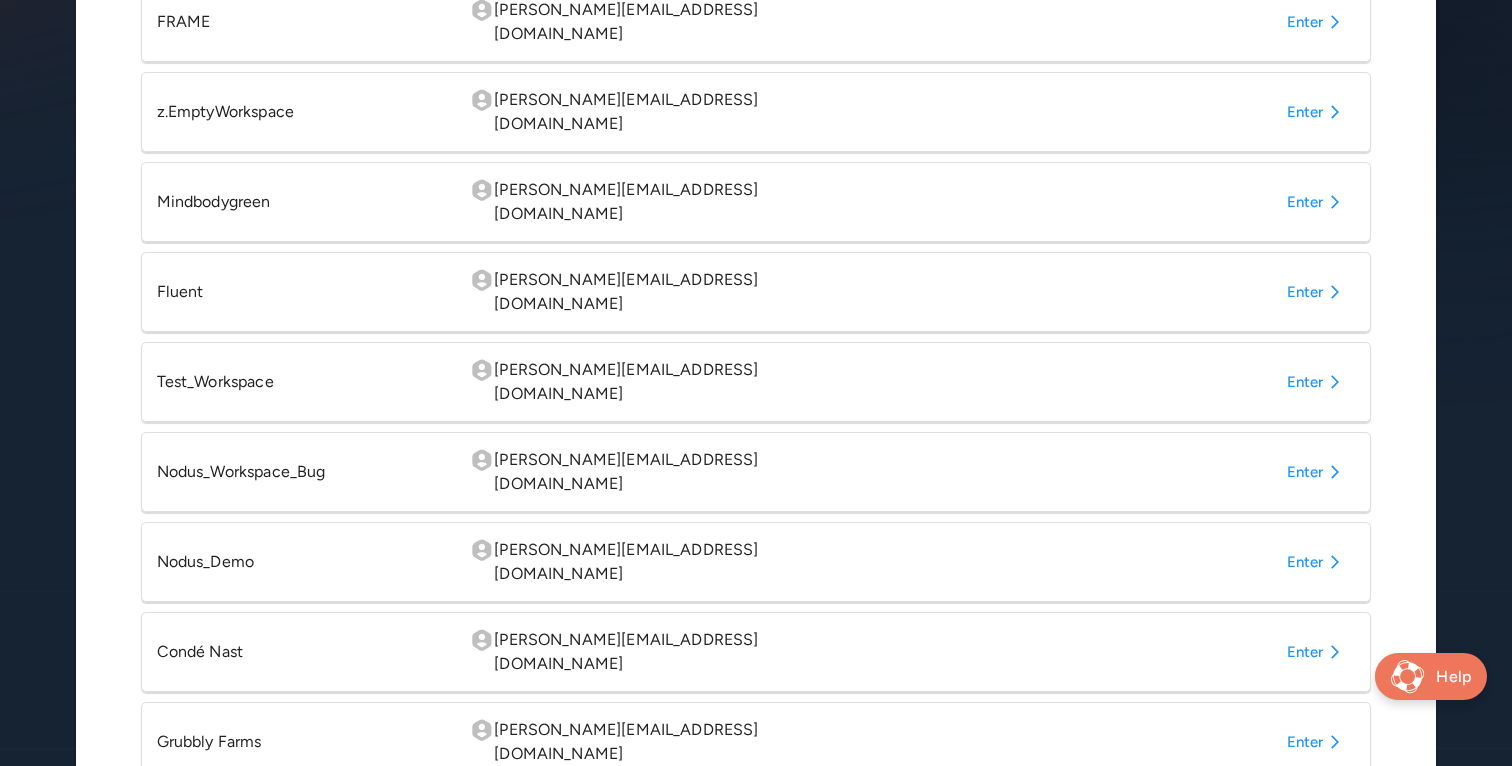 scroll, scrollTop: 521, scrollLeft: 0, axis: vertical 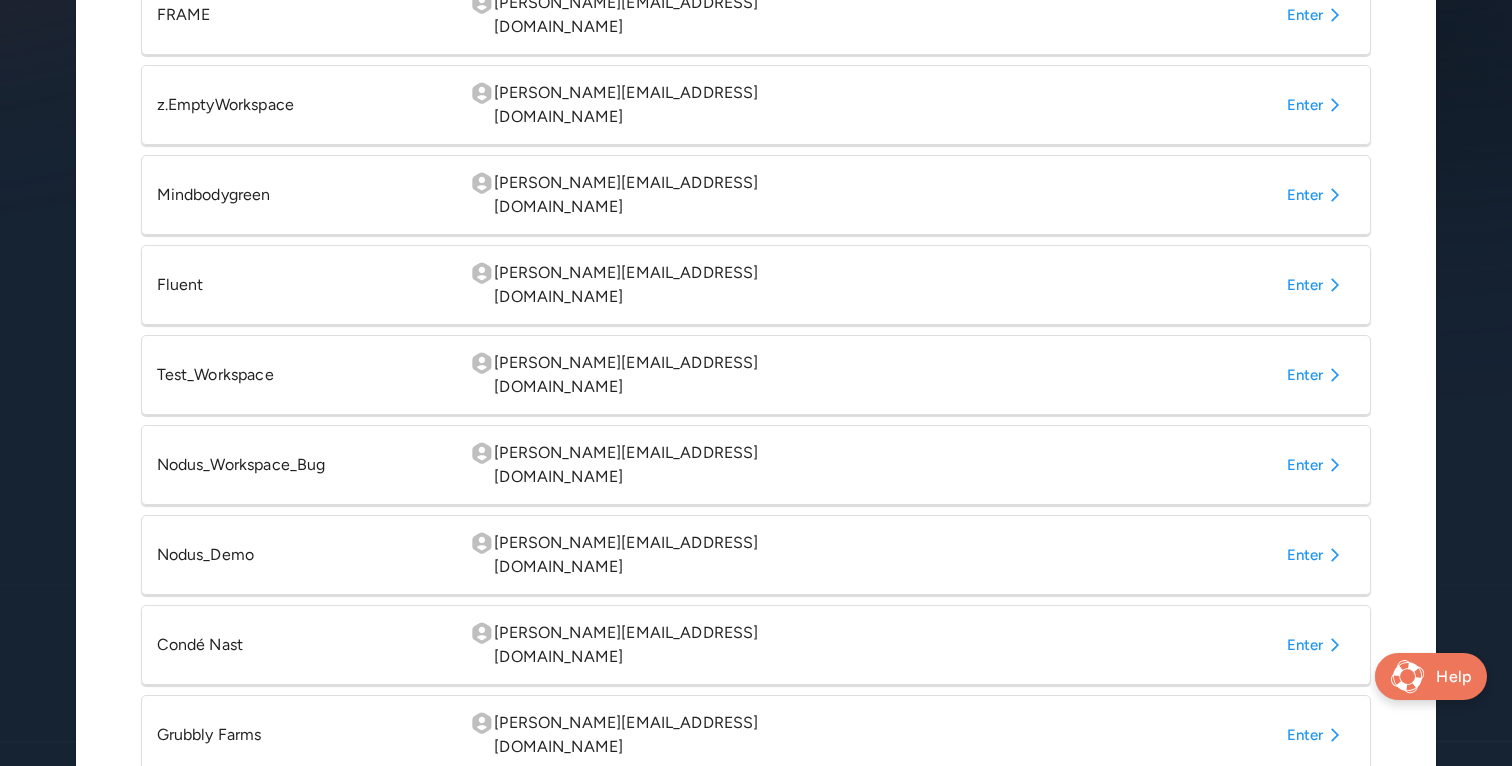 click on "Enter" at bounding box center [1317, 645] 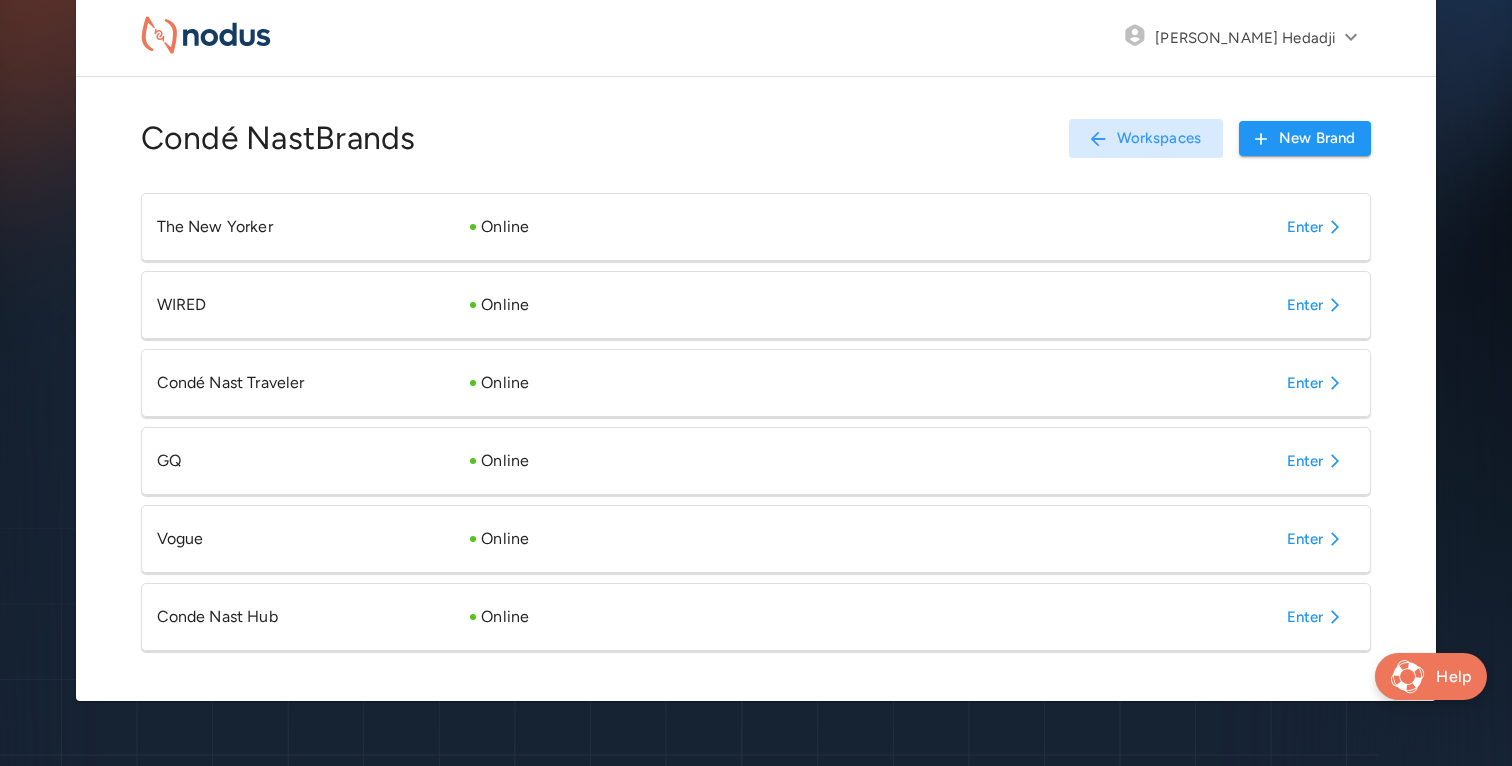 click on "Enter" at bounding box center (1317, 617) 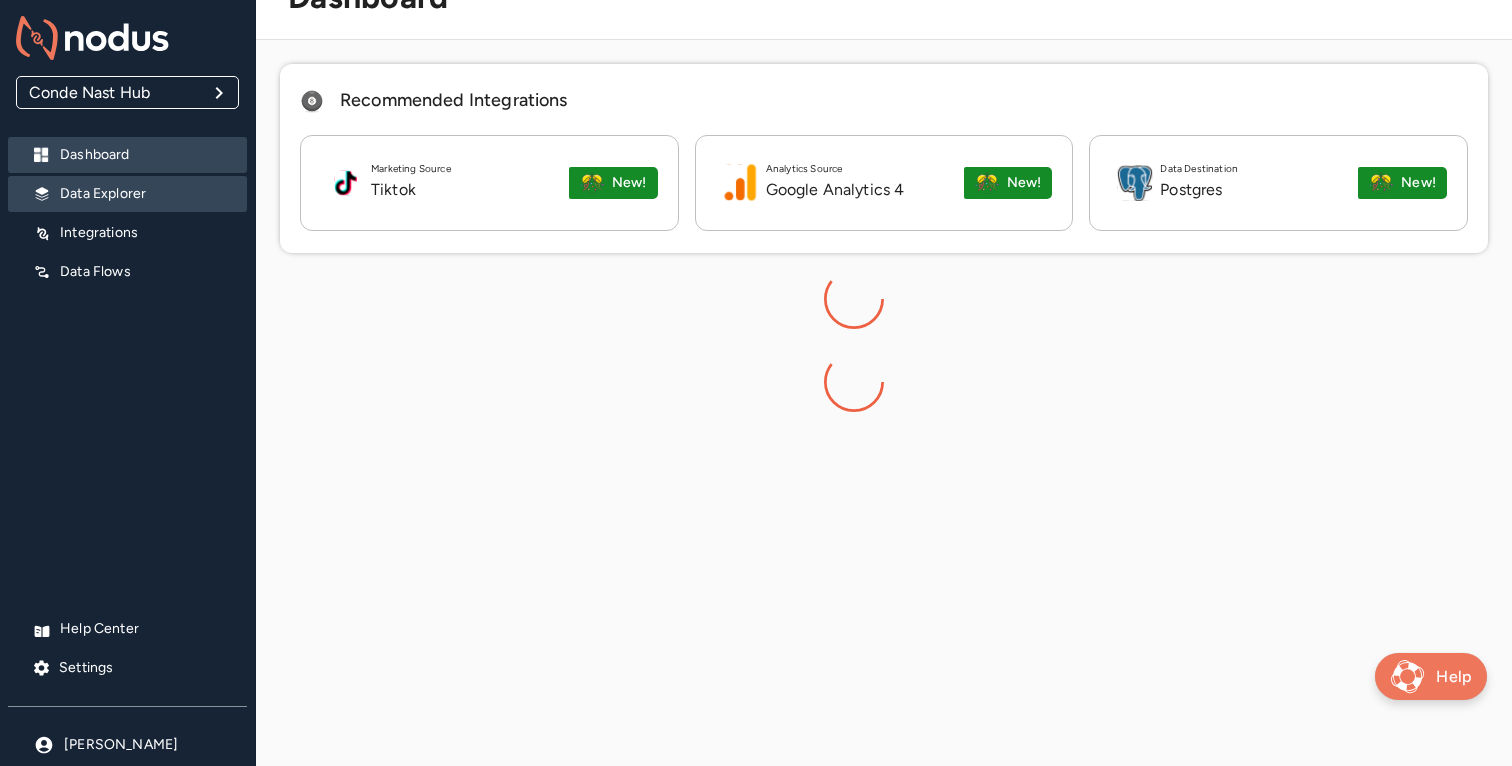 click on "Data Explorer" at bounding box center (145, 194) 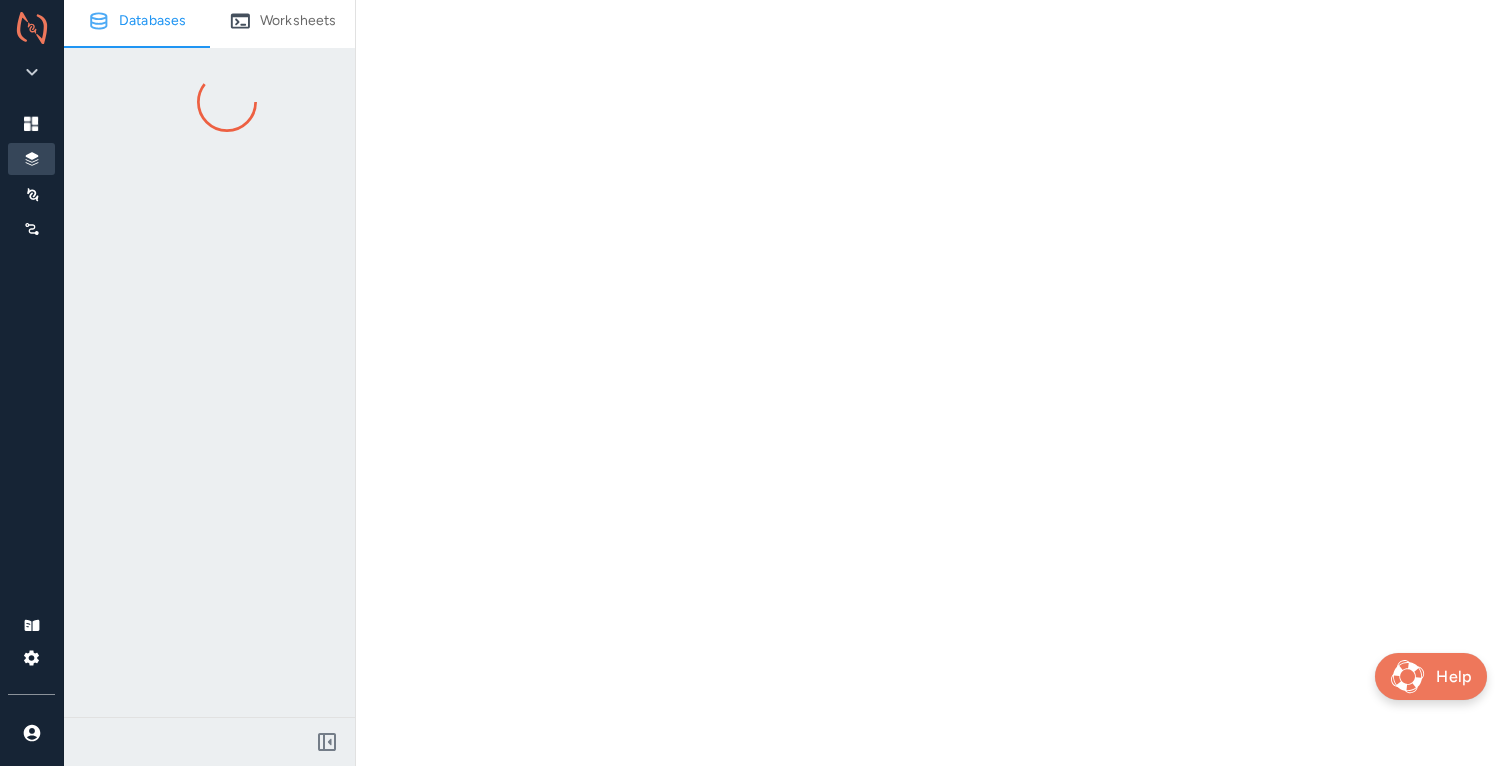 scroll, scrollTop: 0, scrollLeft: 0, axis: both 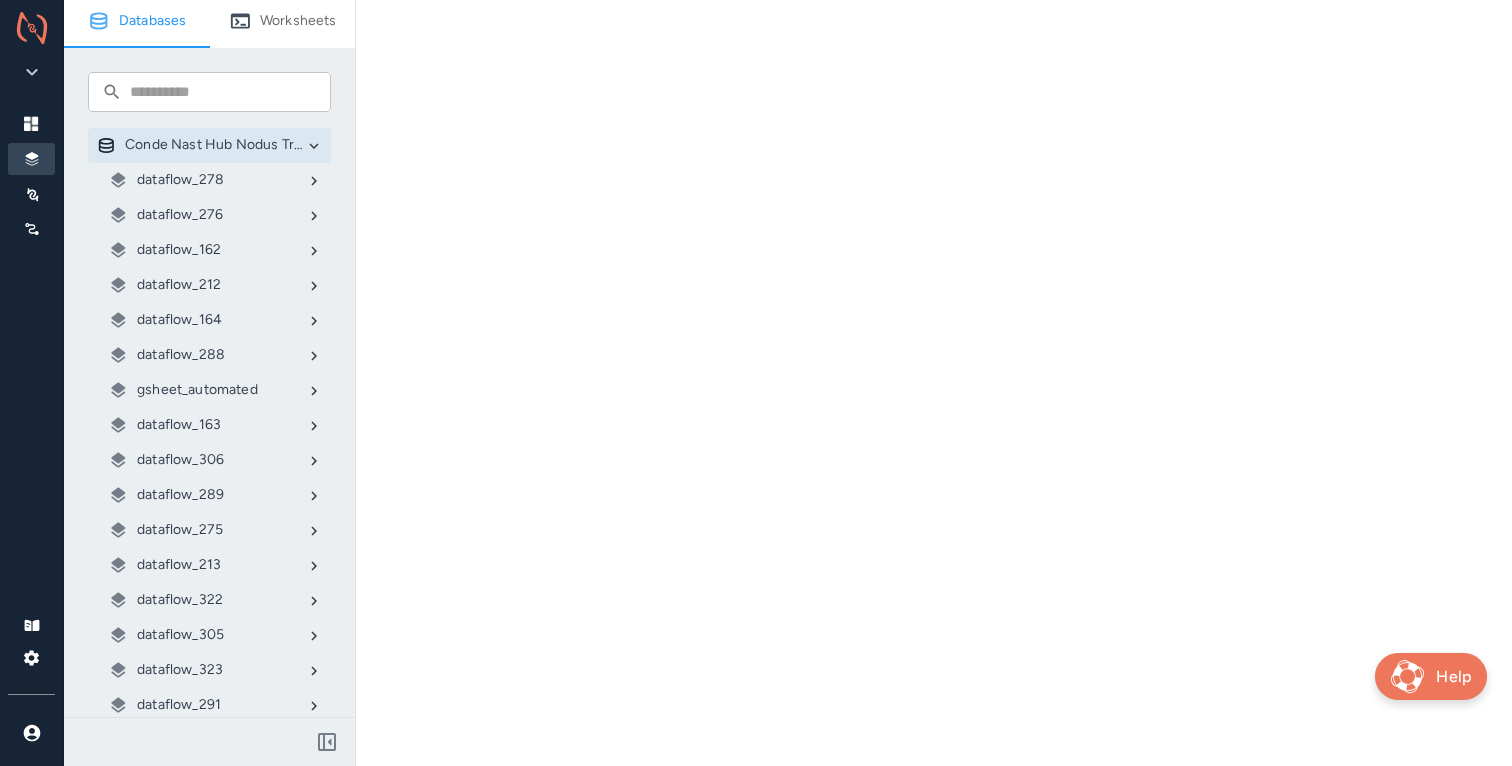 click on "gsheet_automated" at bounding box center [197, 390] 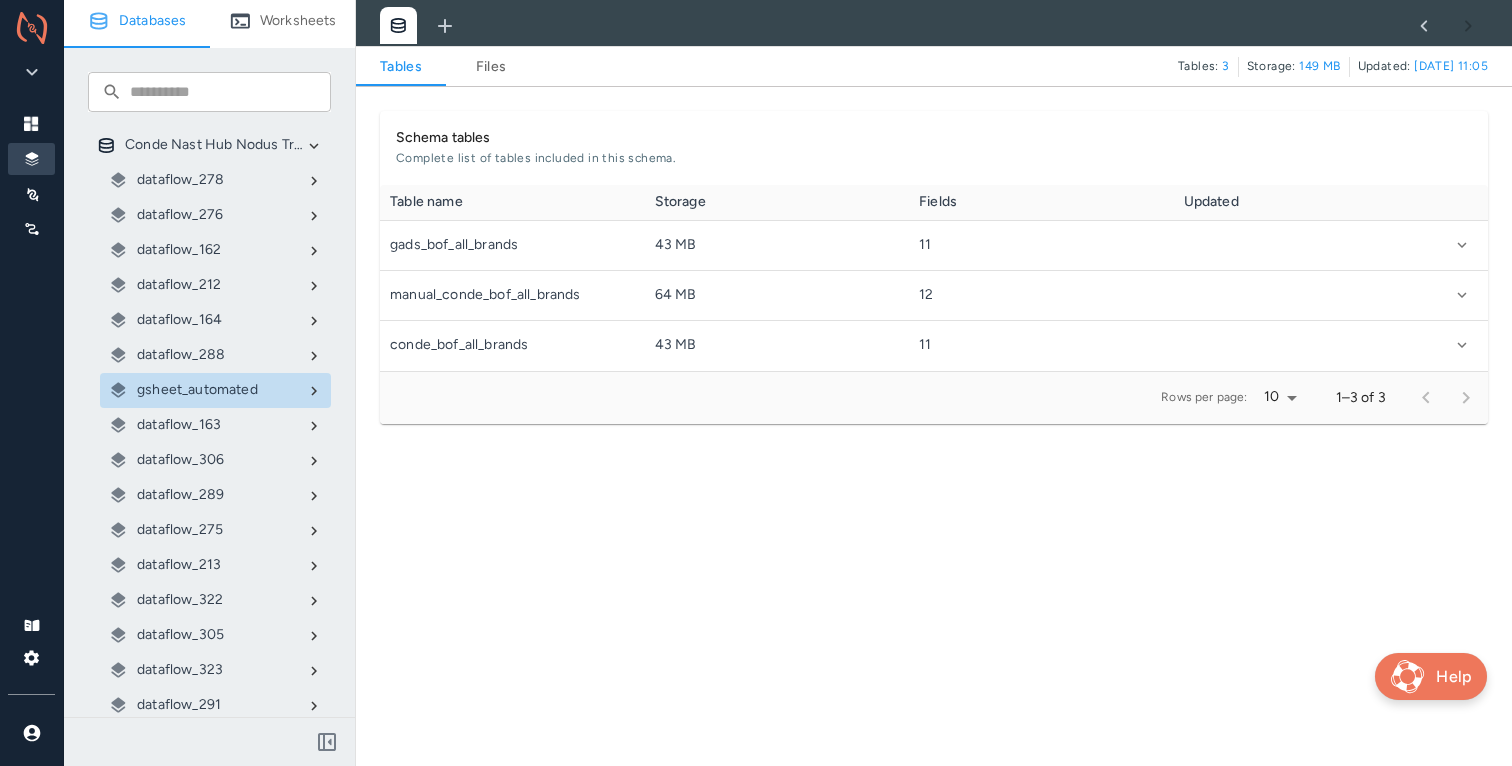 scroll, scrollTop: 1, scrollLeft: 1, axis: both 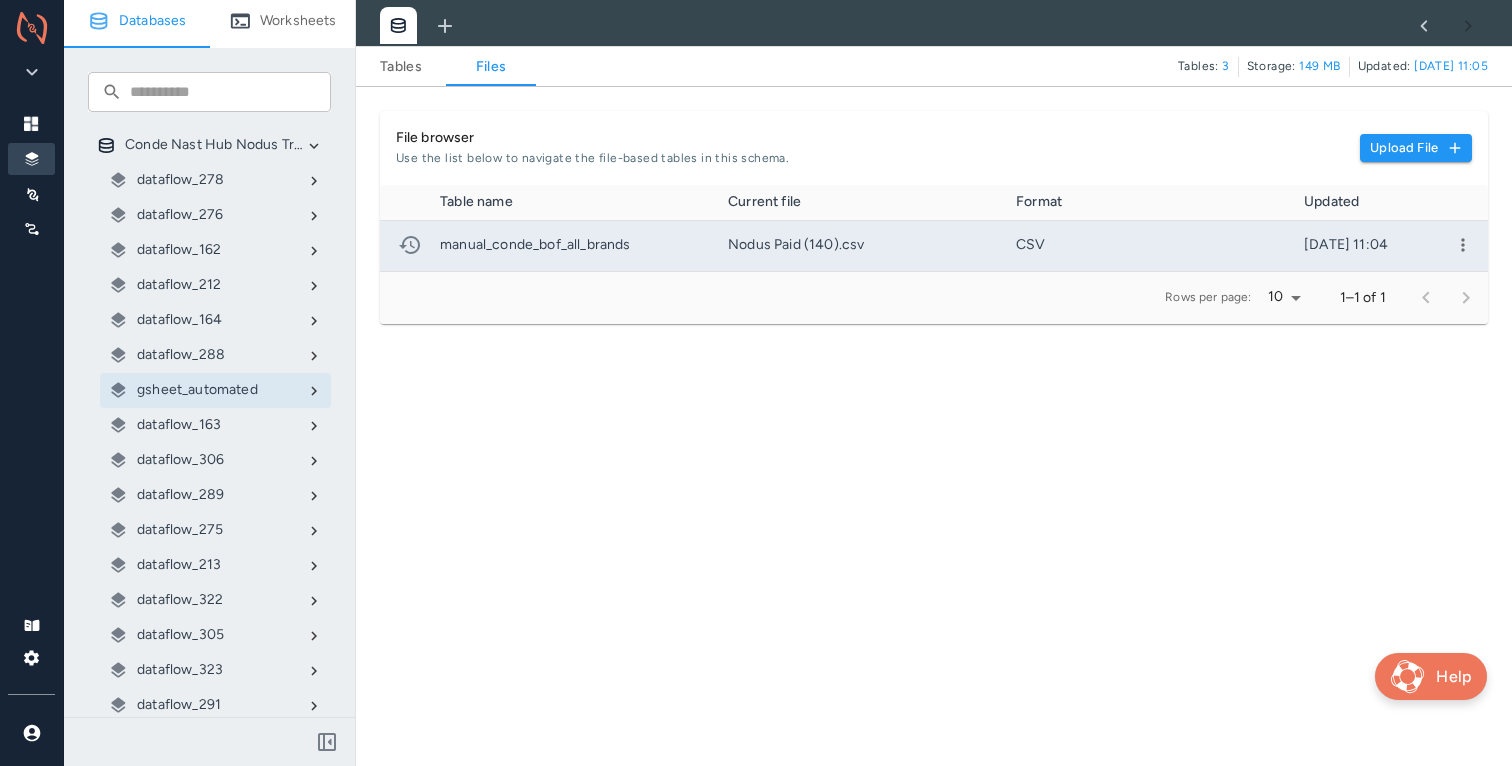 click 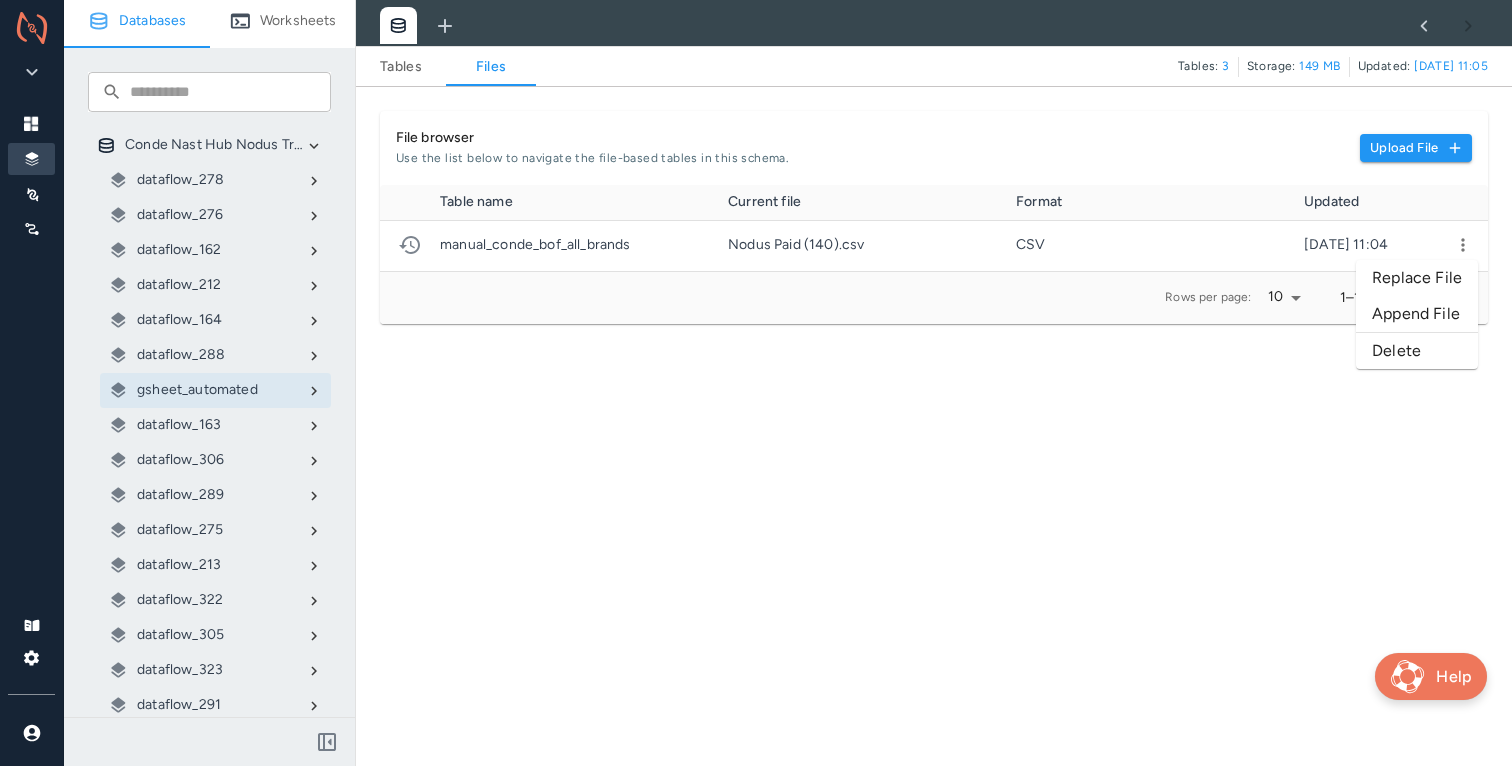 click on "Replace File" at bounding box center (1417, 278) 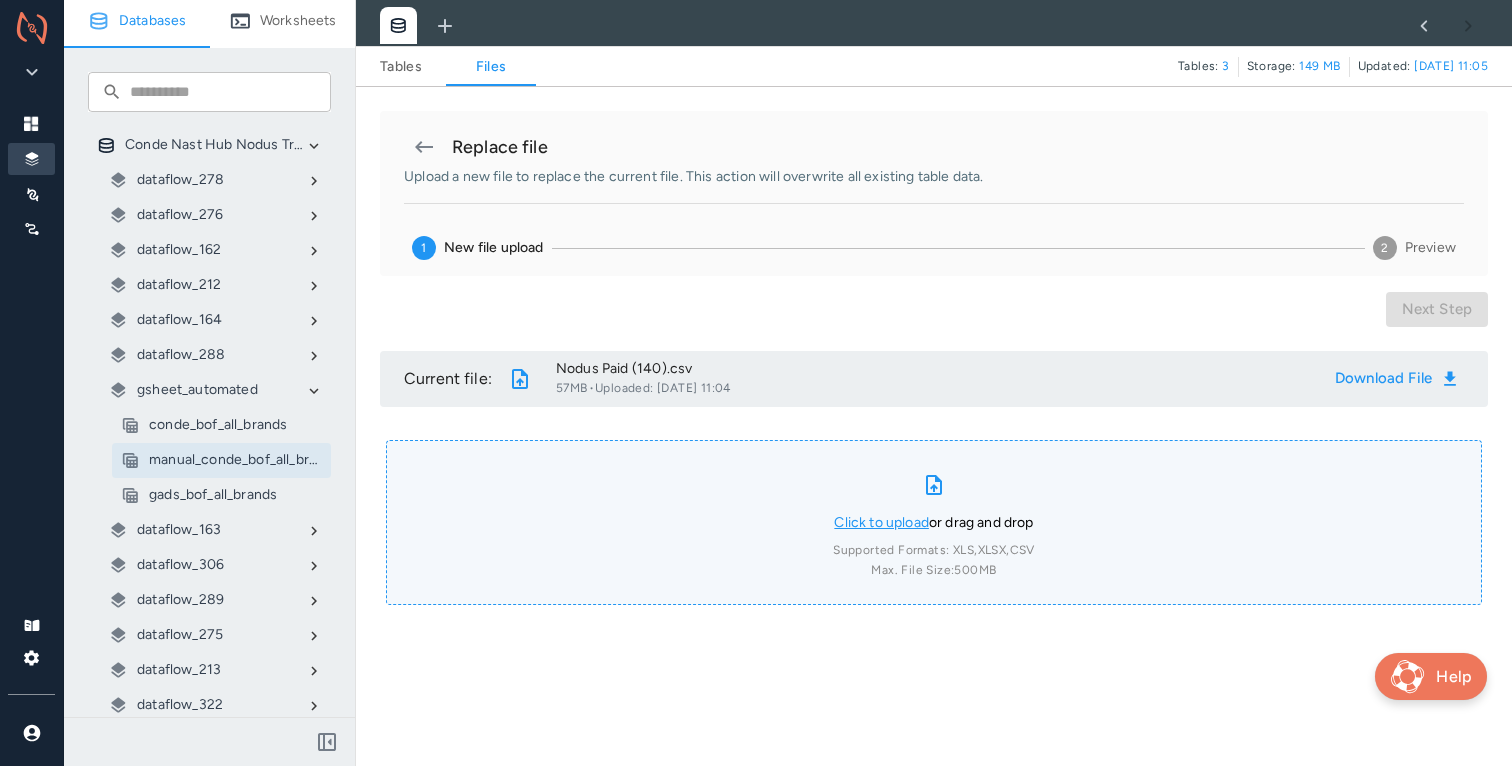click on "Click to upload" at bounding box center (881, 522) 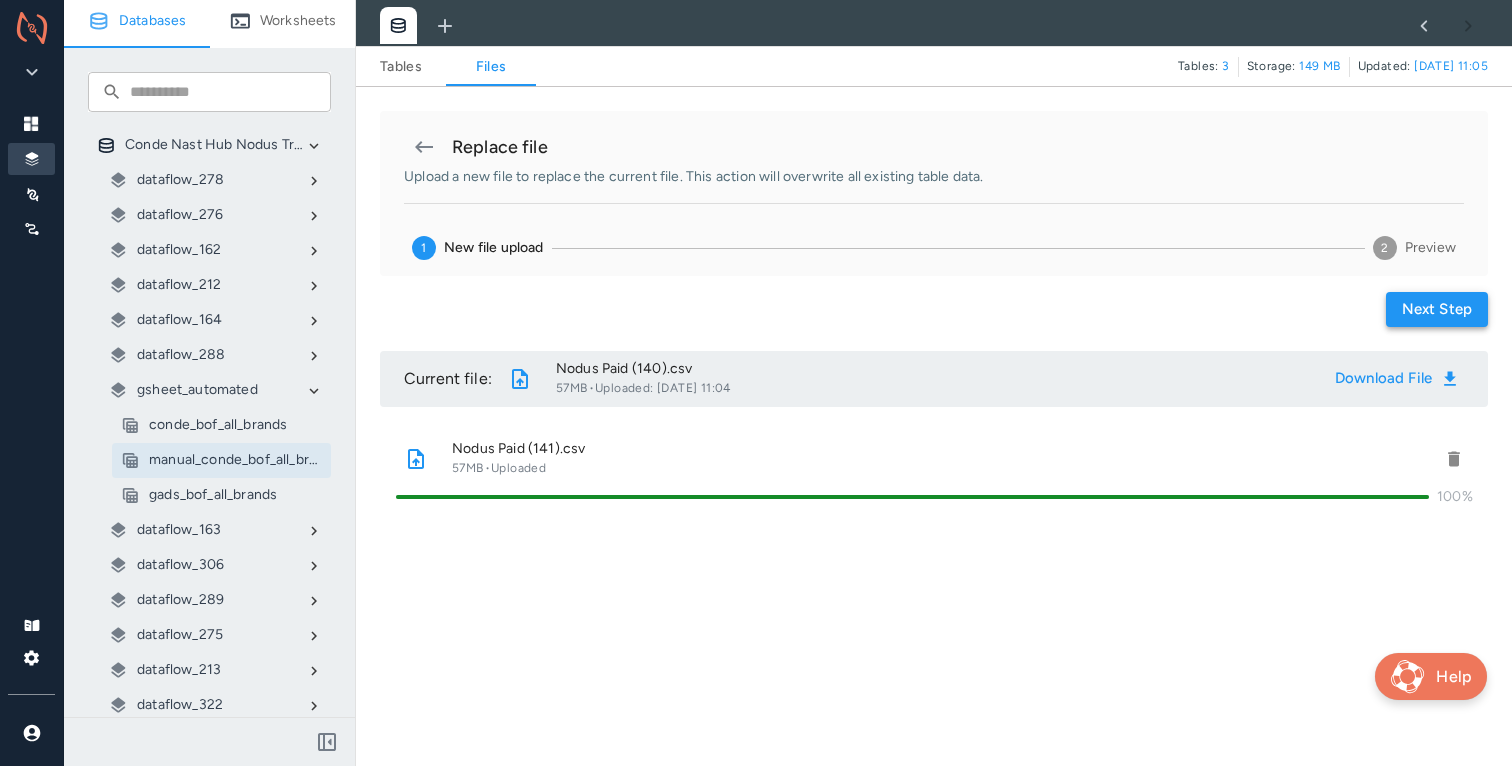 click on "Next step" at bounding box center [1437, 309] 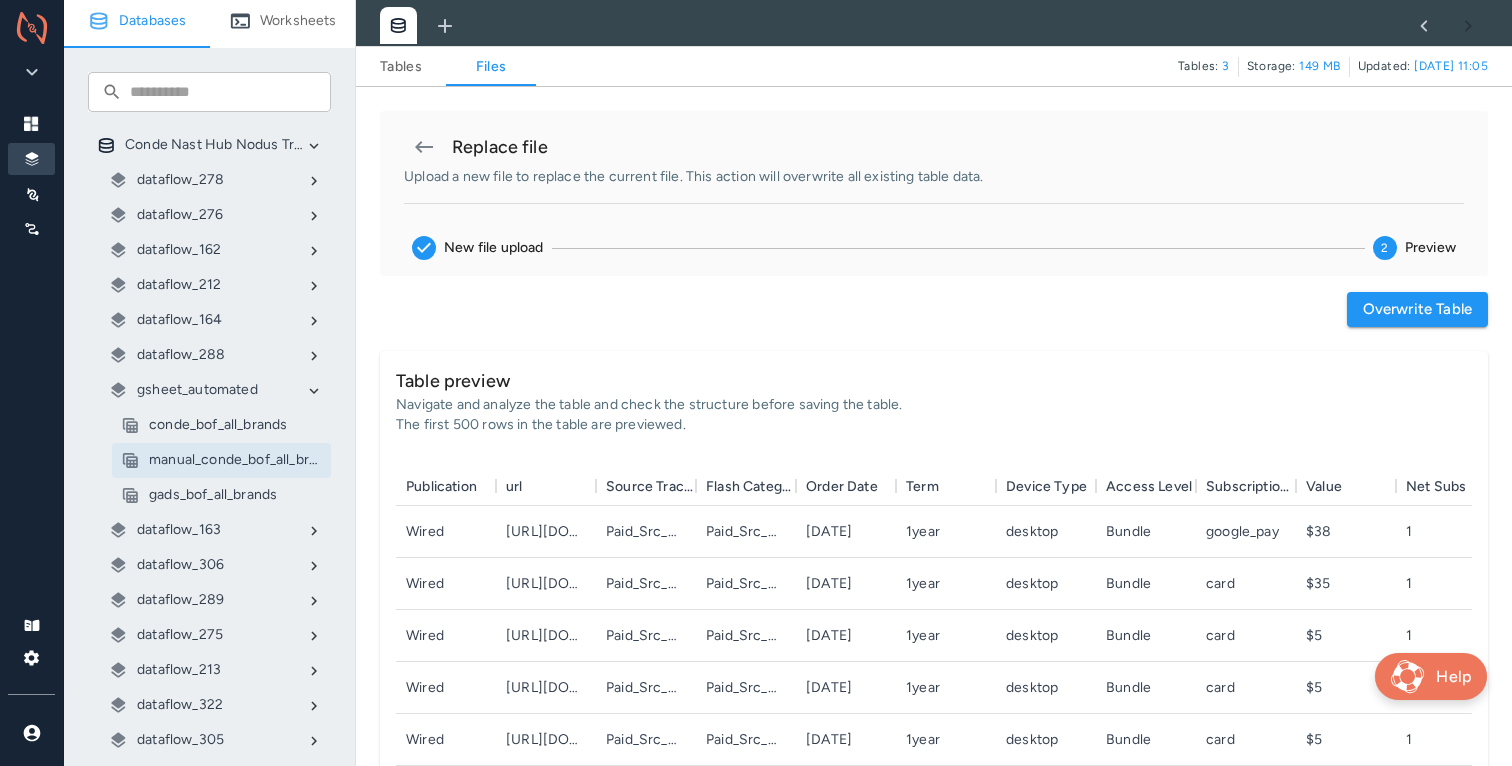 scroll, scrollTop: 1, scrollLeft: 1, axis: both 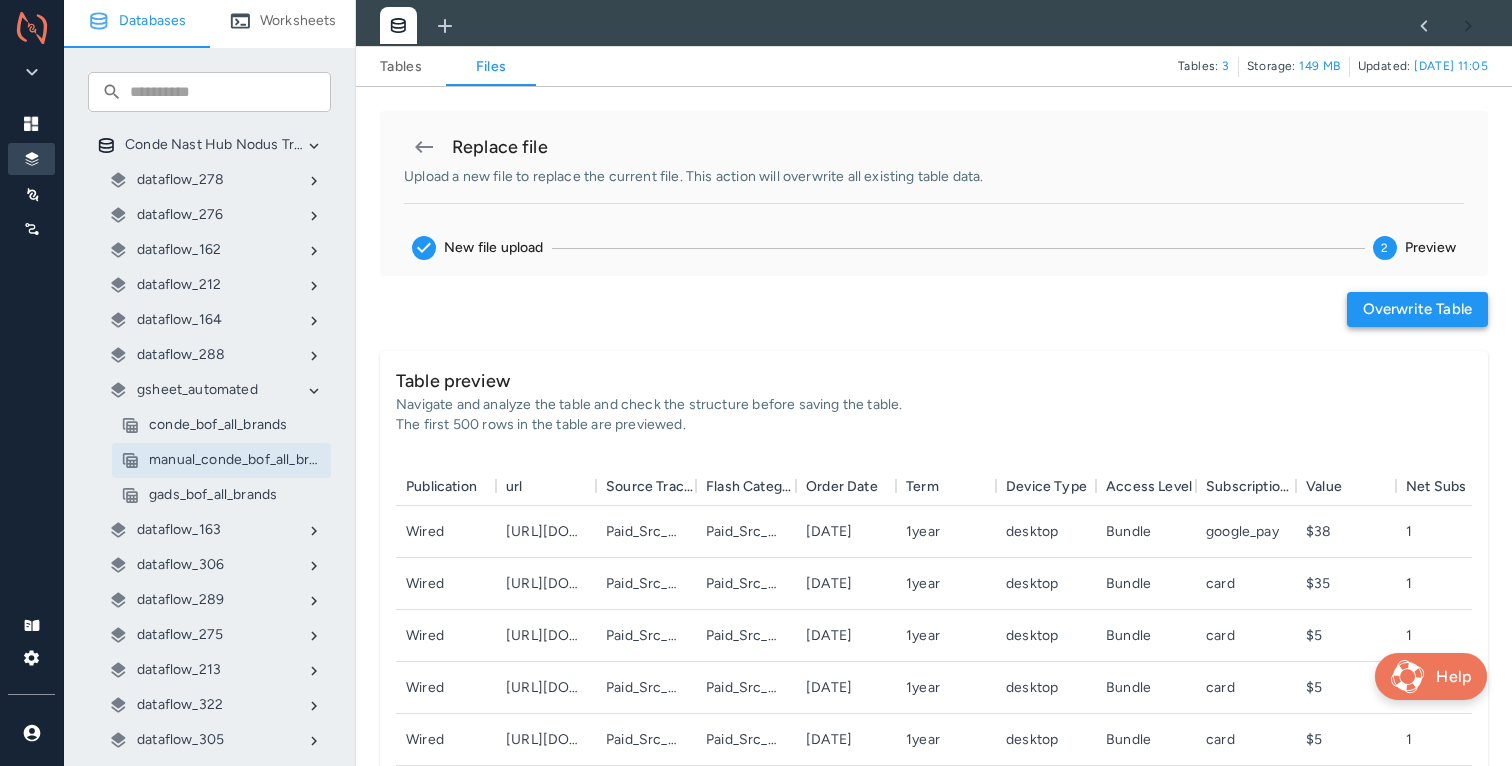 click on "Overwrite table" at bounding box center [1417, 309] 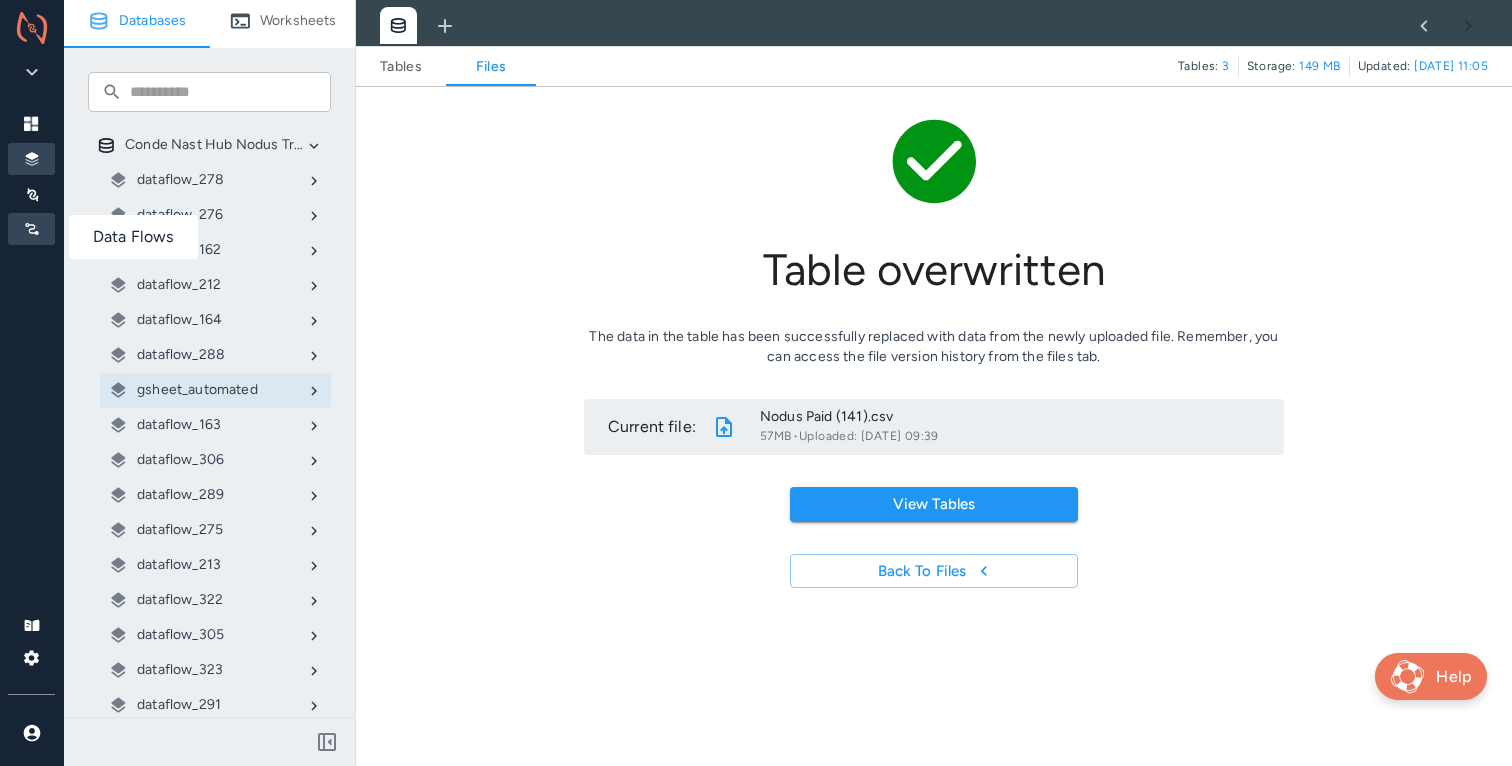 click at bounding box center (31, 229) 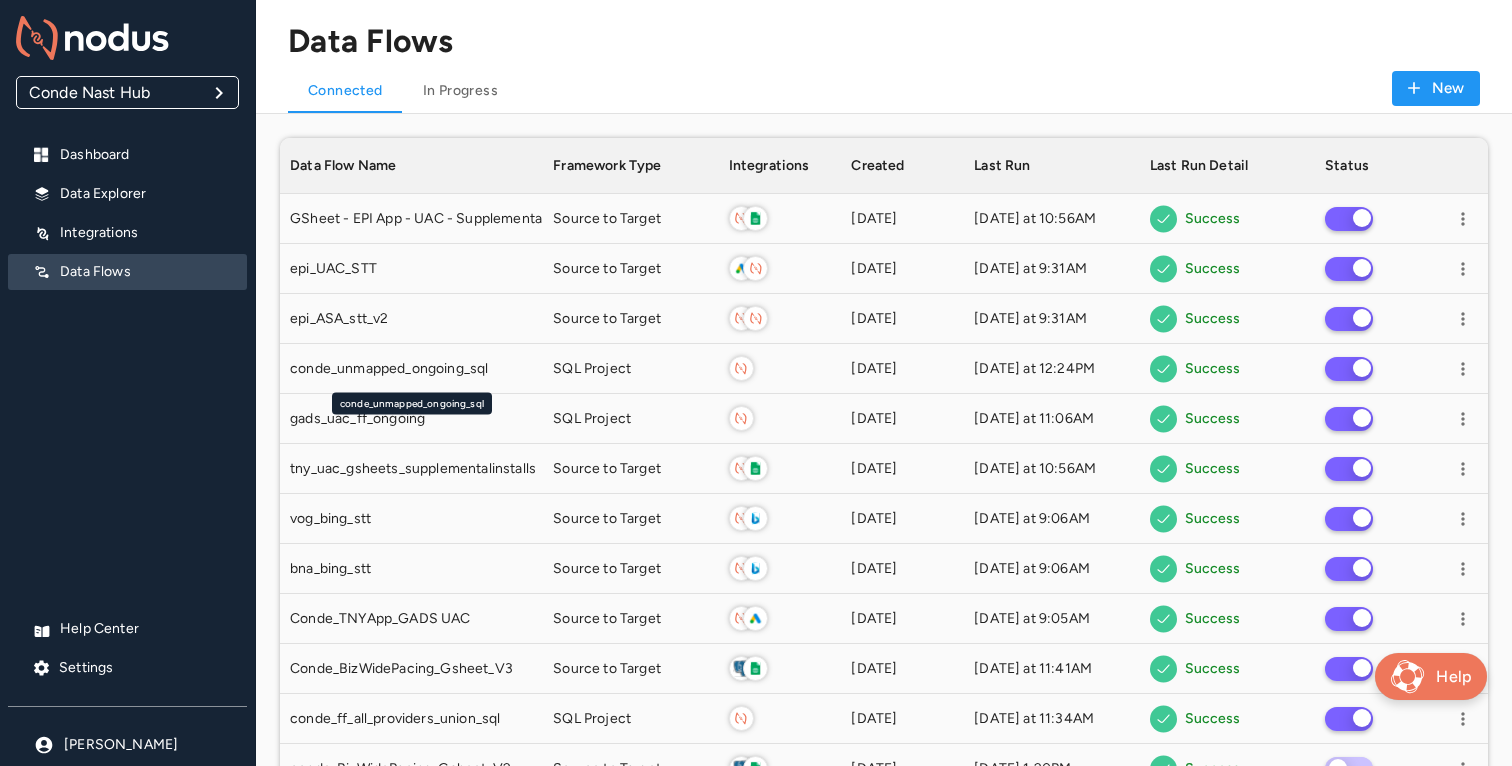 scroll, scrollTop: 1, scrollLeft: 1, axis: both 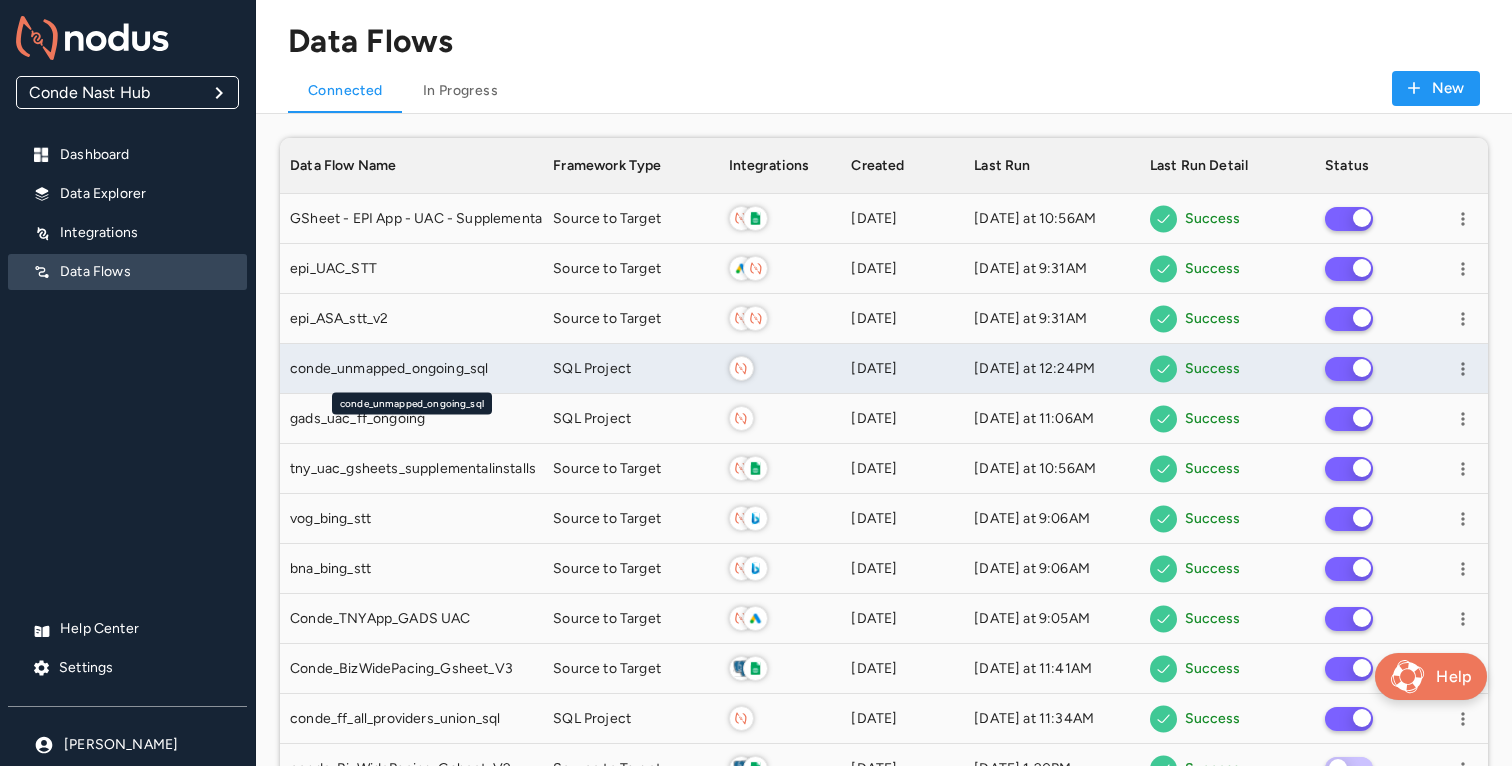 click on "conde_unmapped_ongoing_sql" at bounding box center (389, 369) 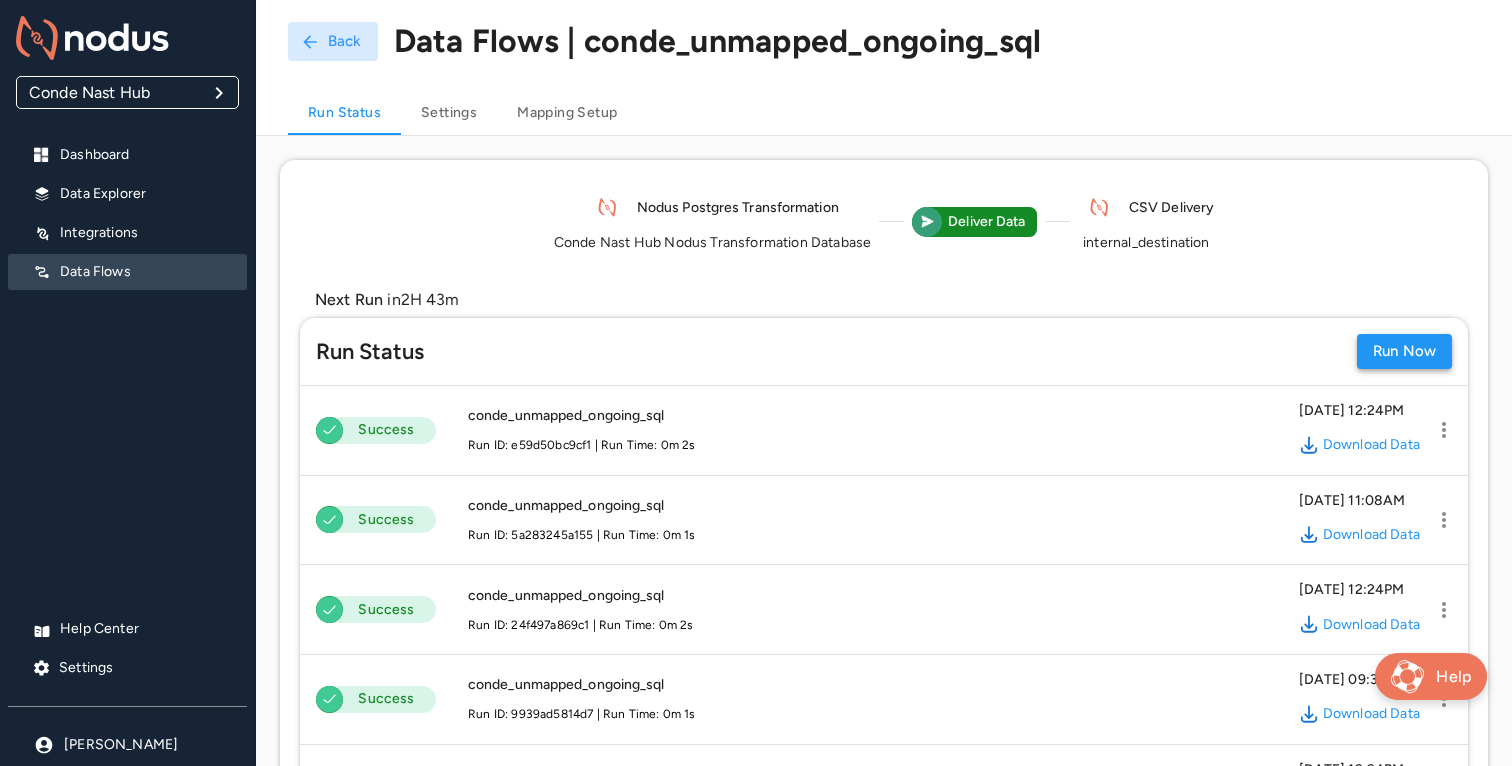 click on "Run Now" at bounding box center (1404, 351) 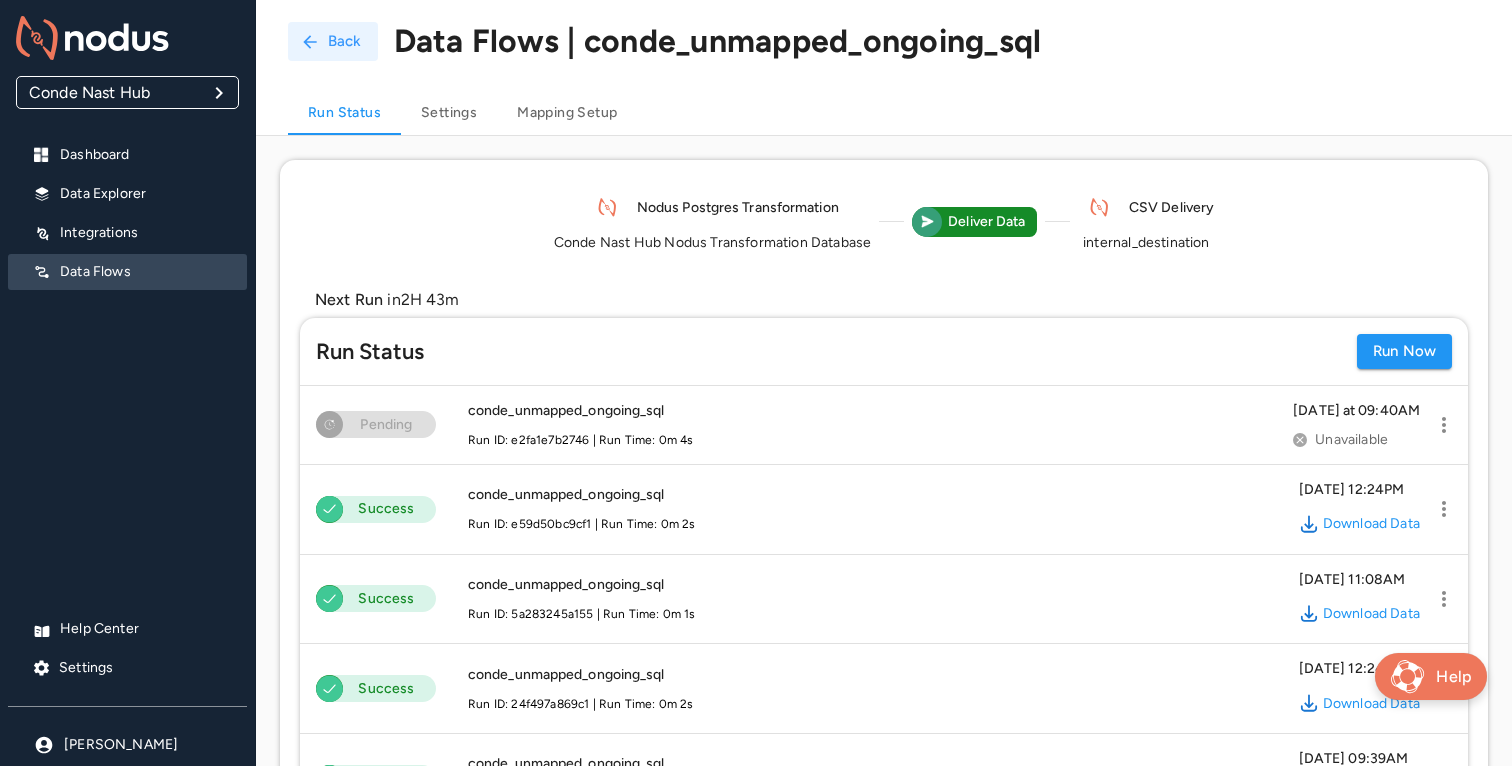 click on "Back" at bounding box center [333, 41] 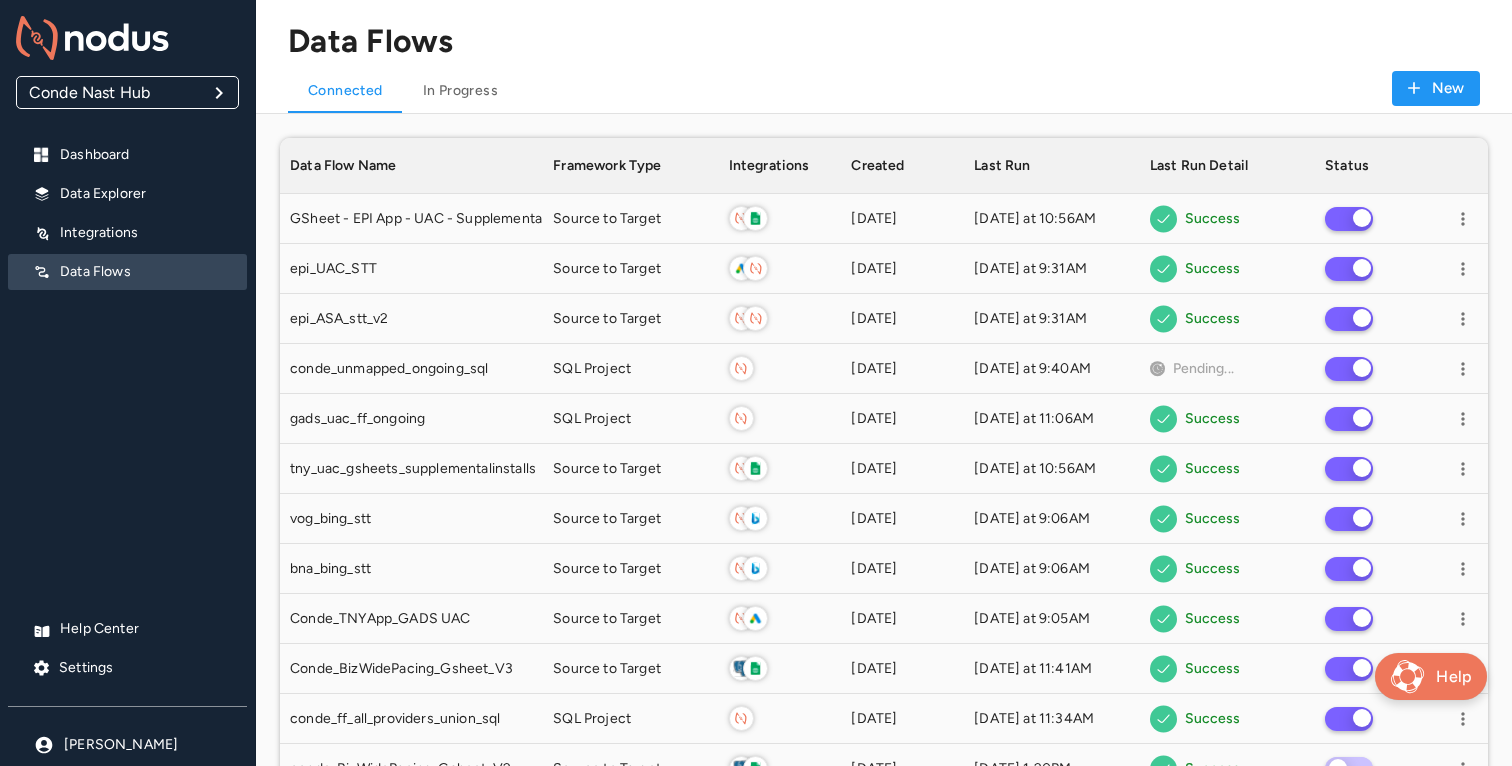 scroll, scrollTop: 1, scrollLeft: 1, axis: both 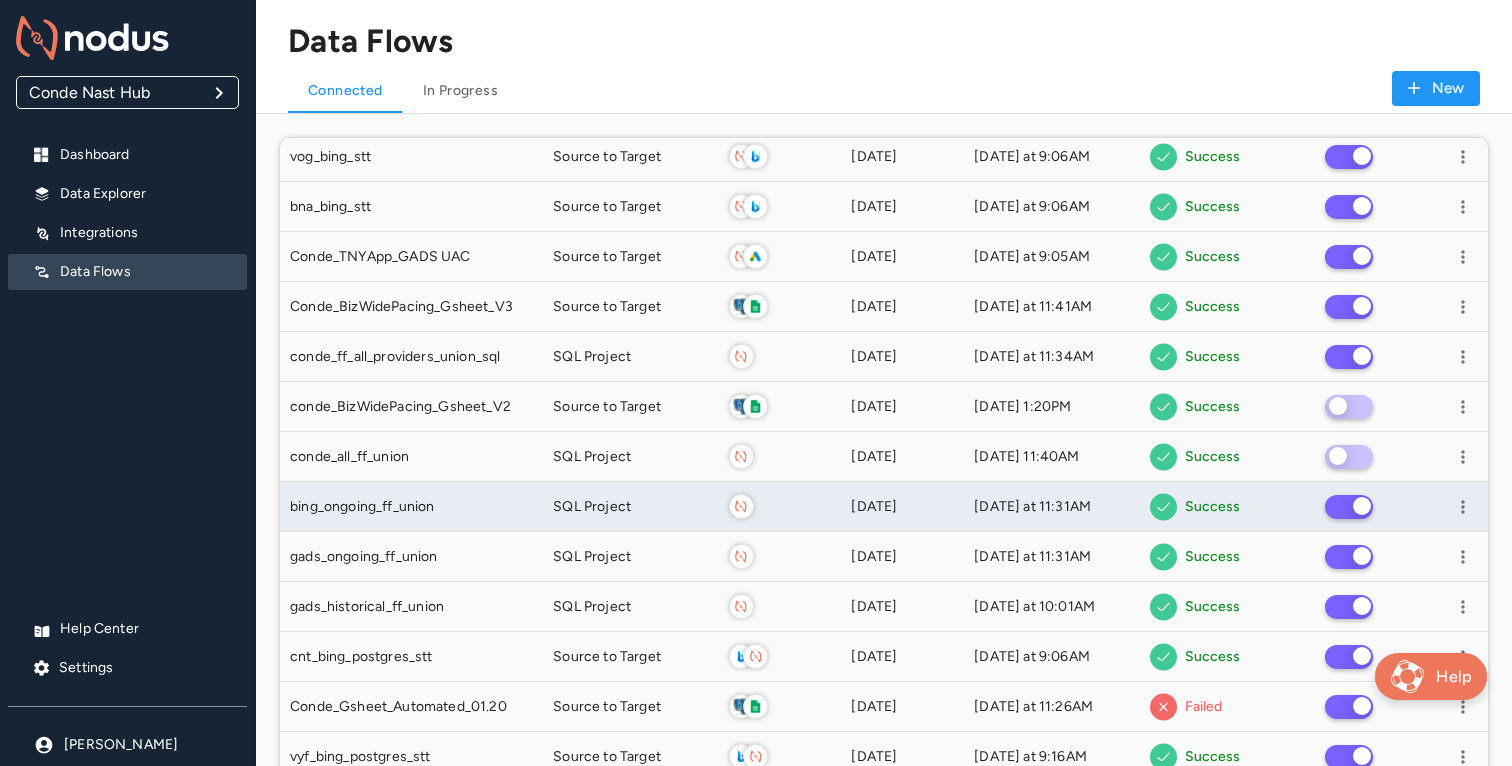click on "SQL Project" at bounding box center (630, 507) 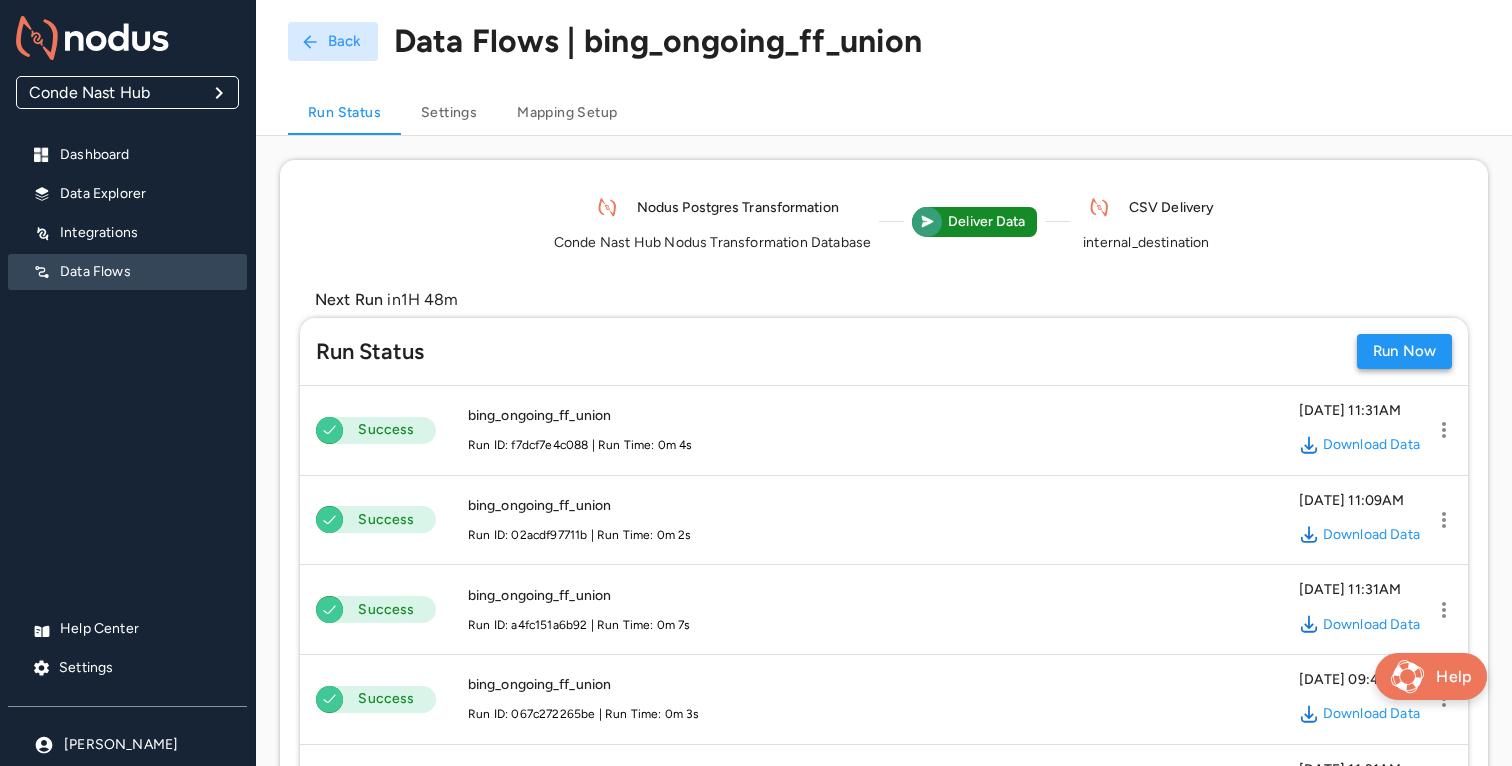 click on "Run Now" at bounding box center [1404, 351] 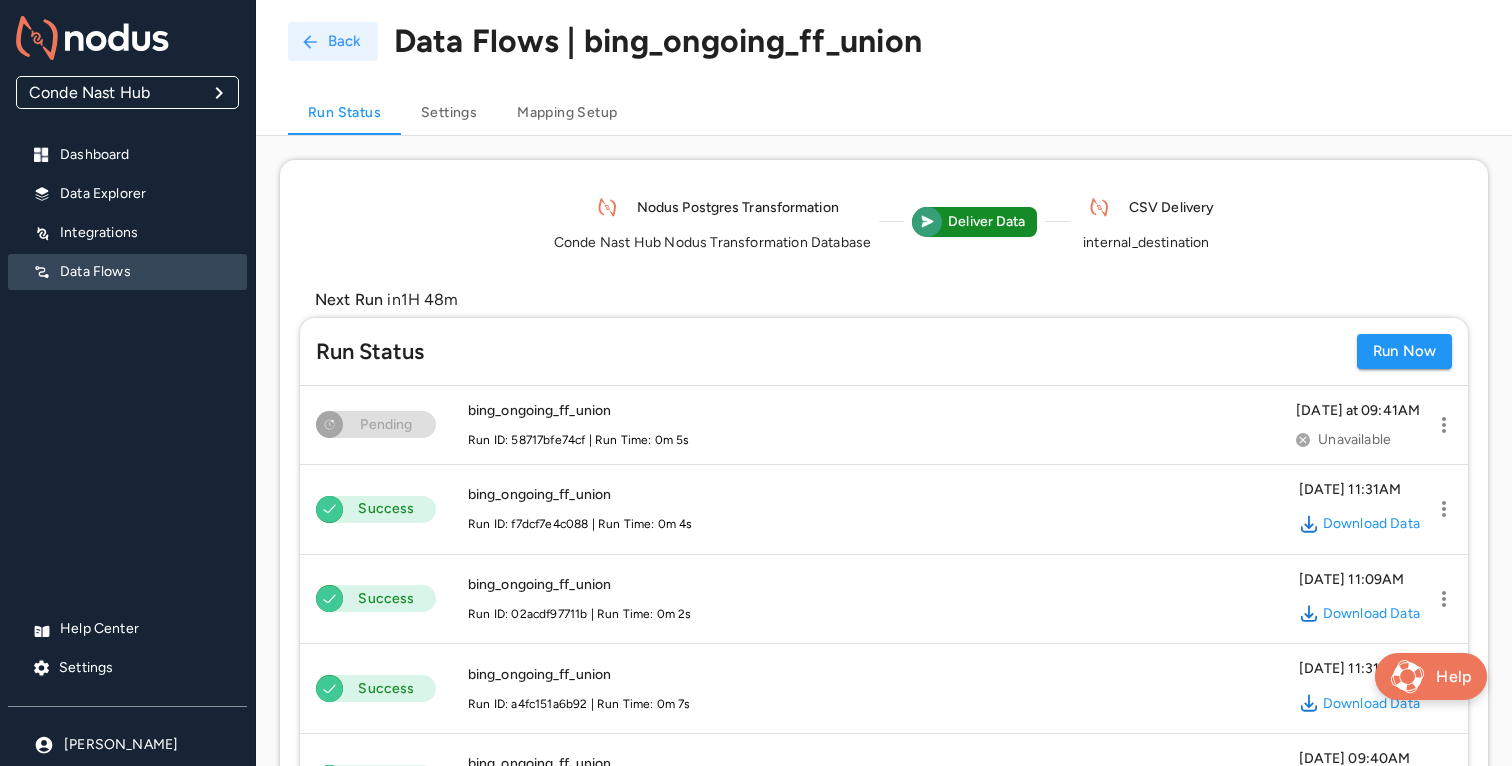 click 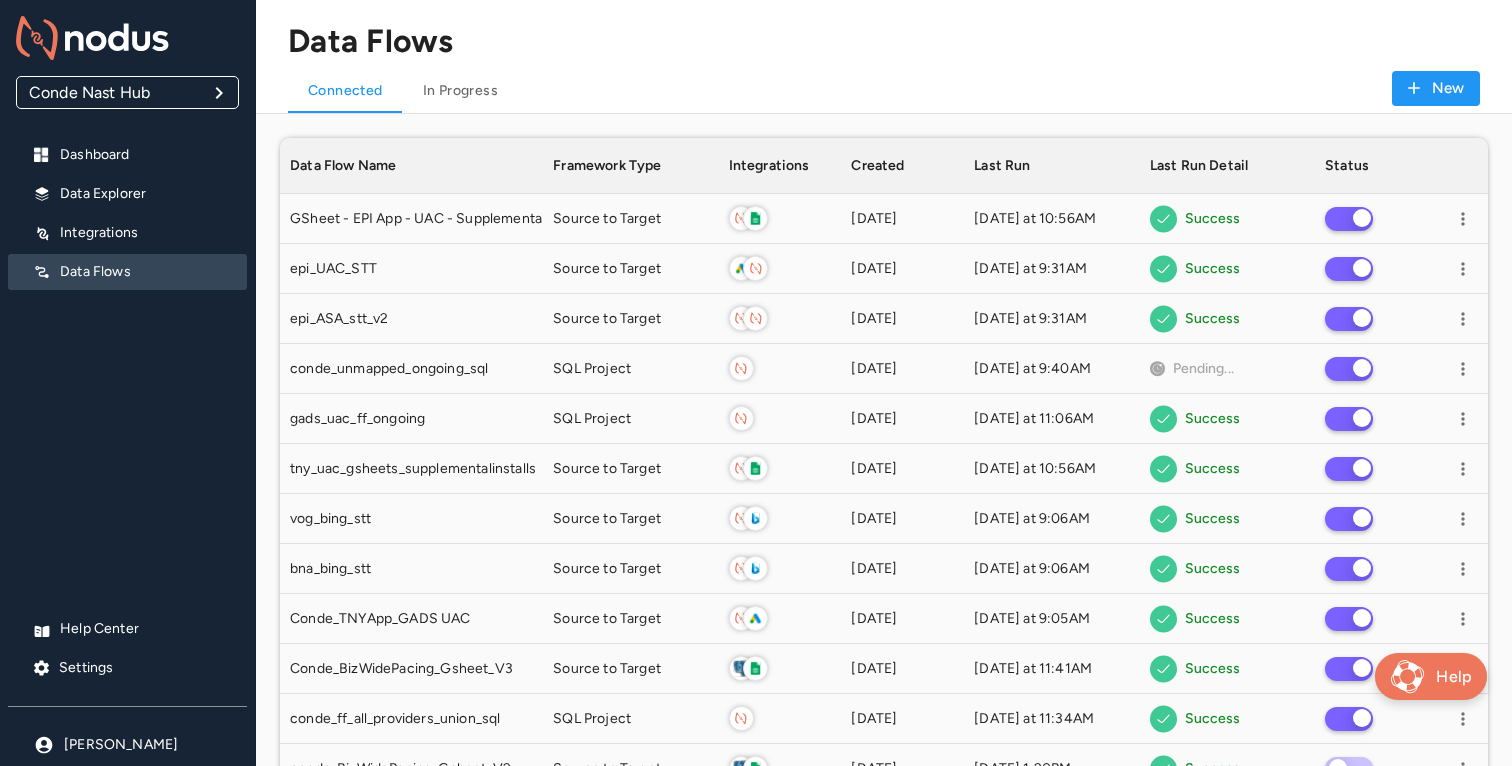 scroll, scrollTop: 1, scrollLeft: 1, axis: both 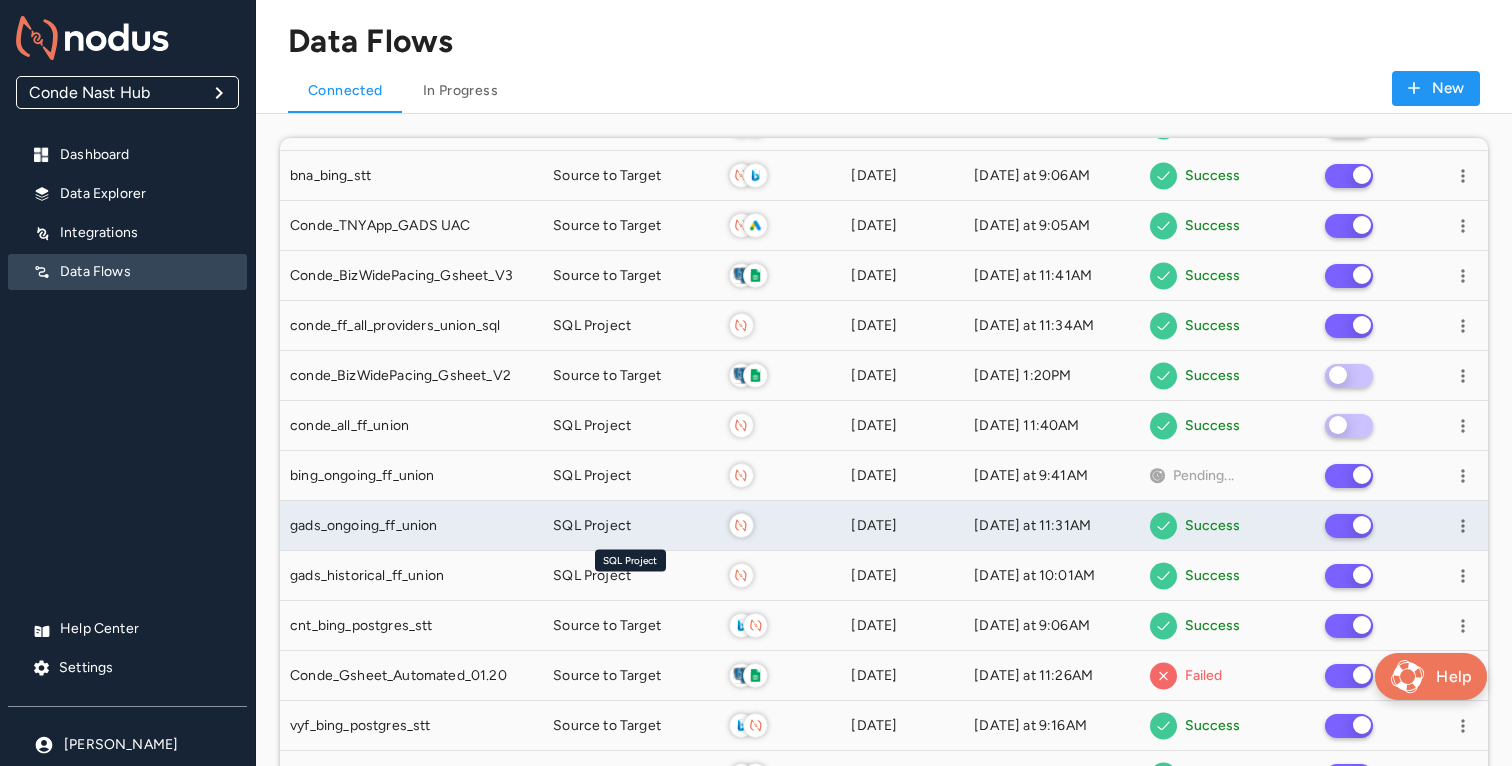 click on "SQL Project" at bounding box center [592, 526] 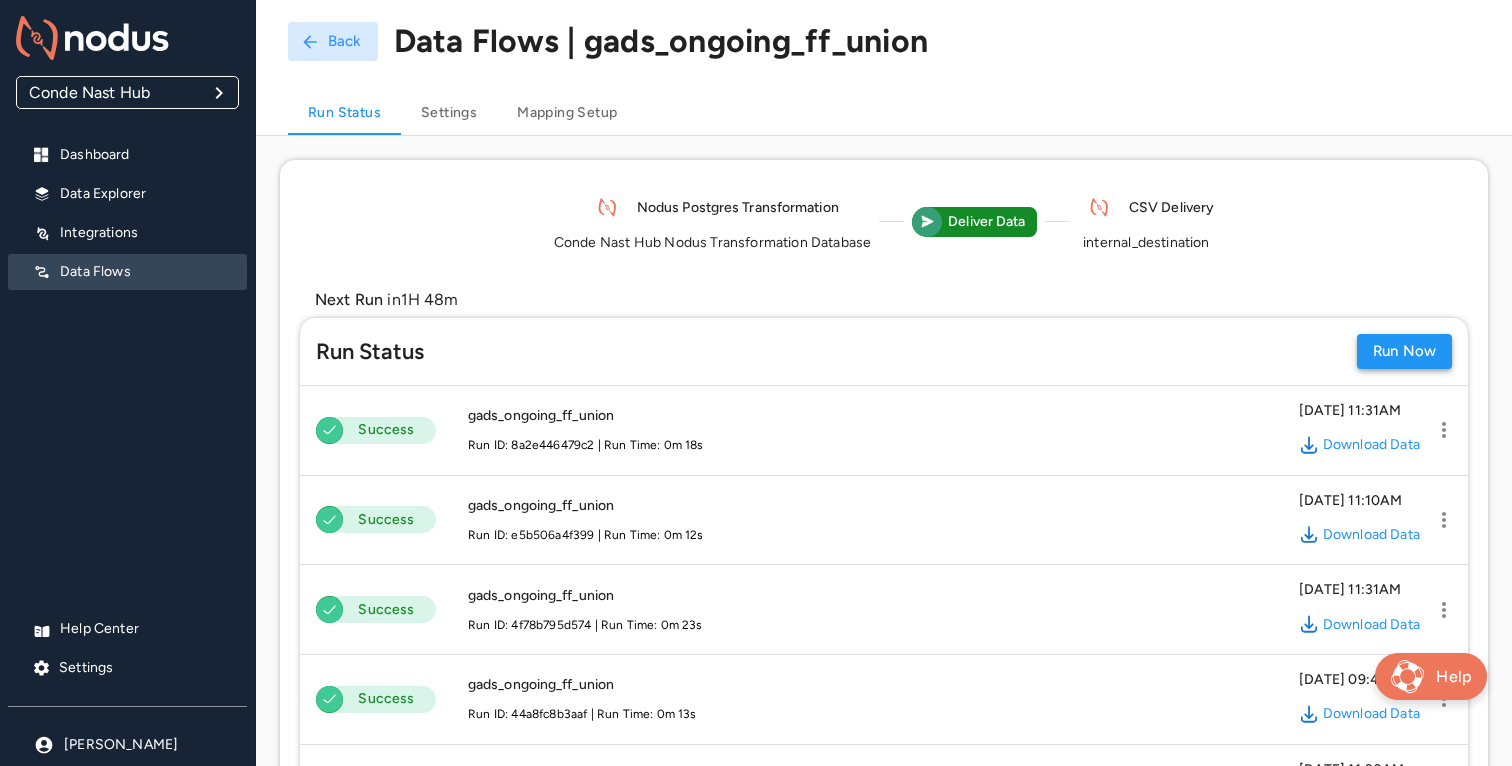 click on "Run Now" at bounding box center (1404, 351) 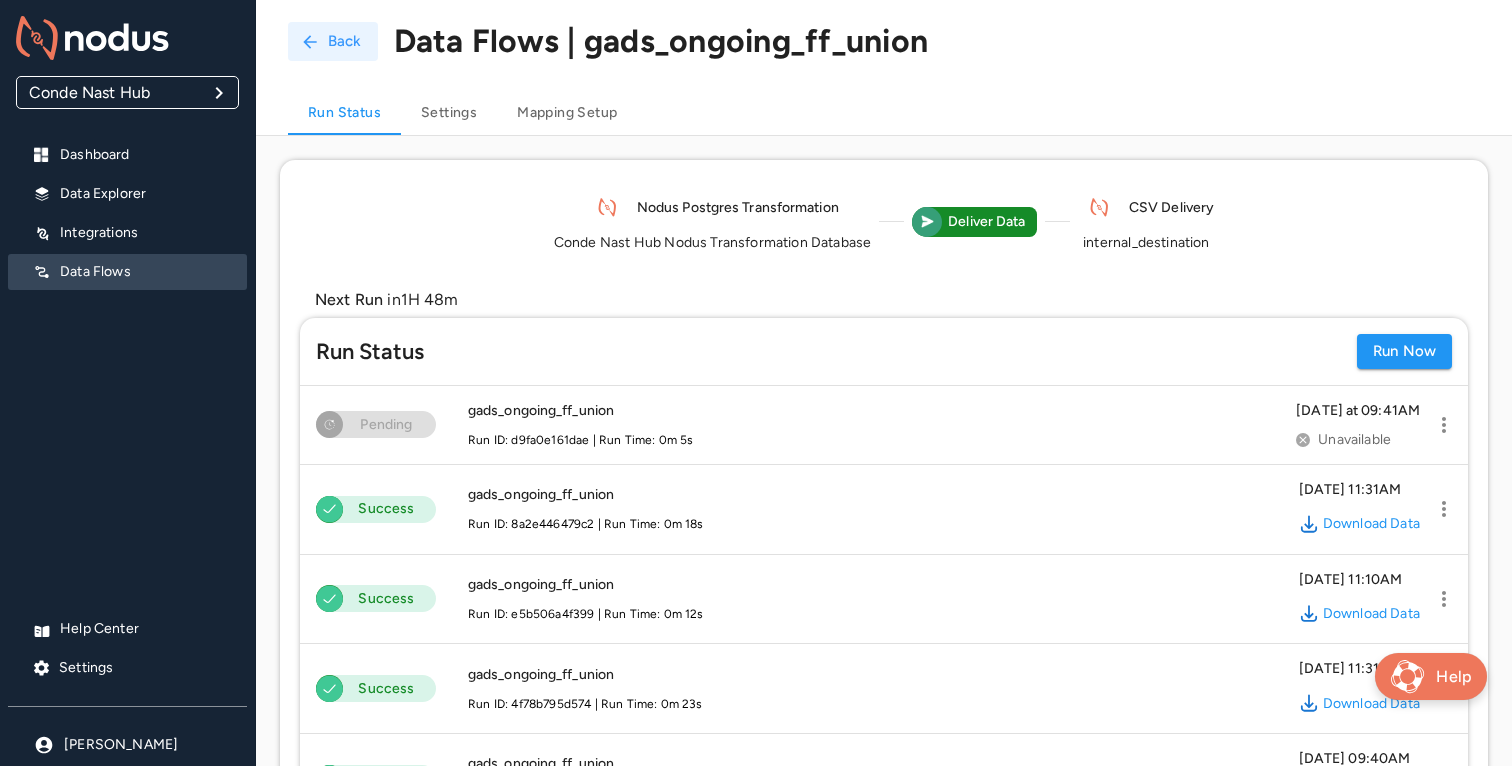 click 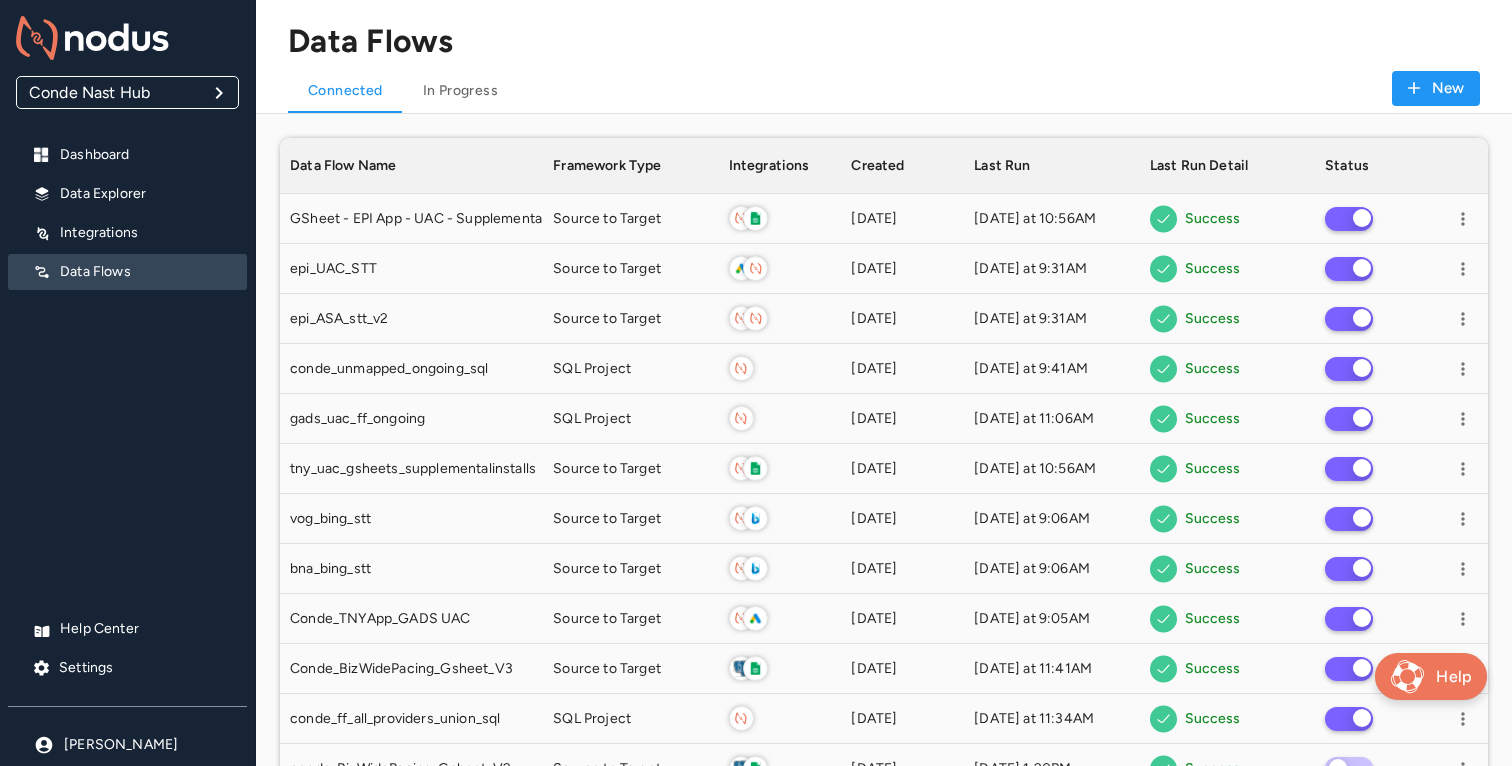 scroll, scrollTop: 1, scrollLeft: 1, axis: both 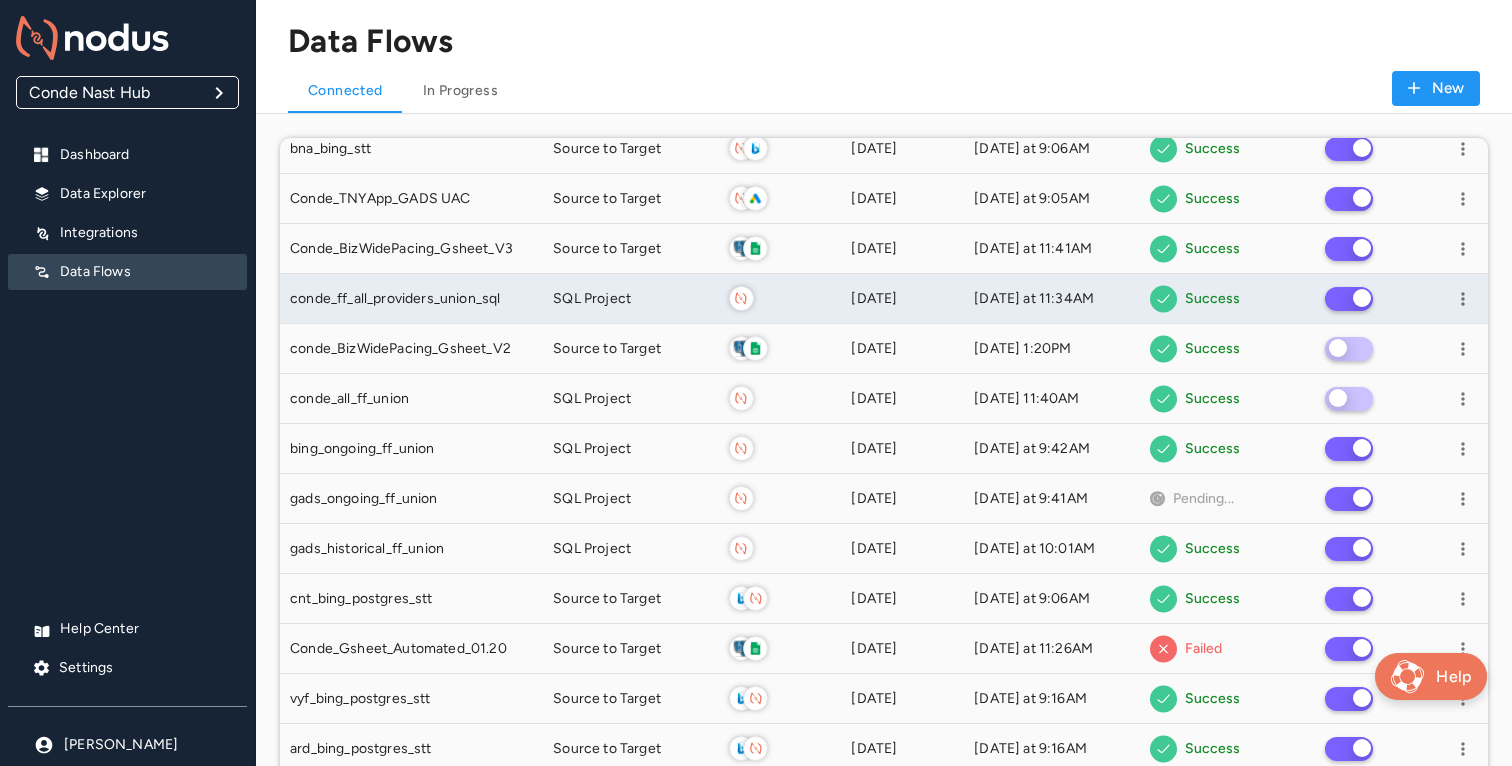 click on "conde_ff_all_providers_union_sql" at bounding box center (411, 299) 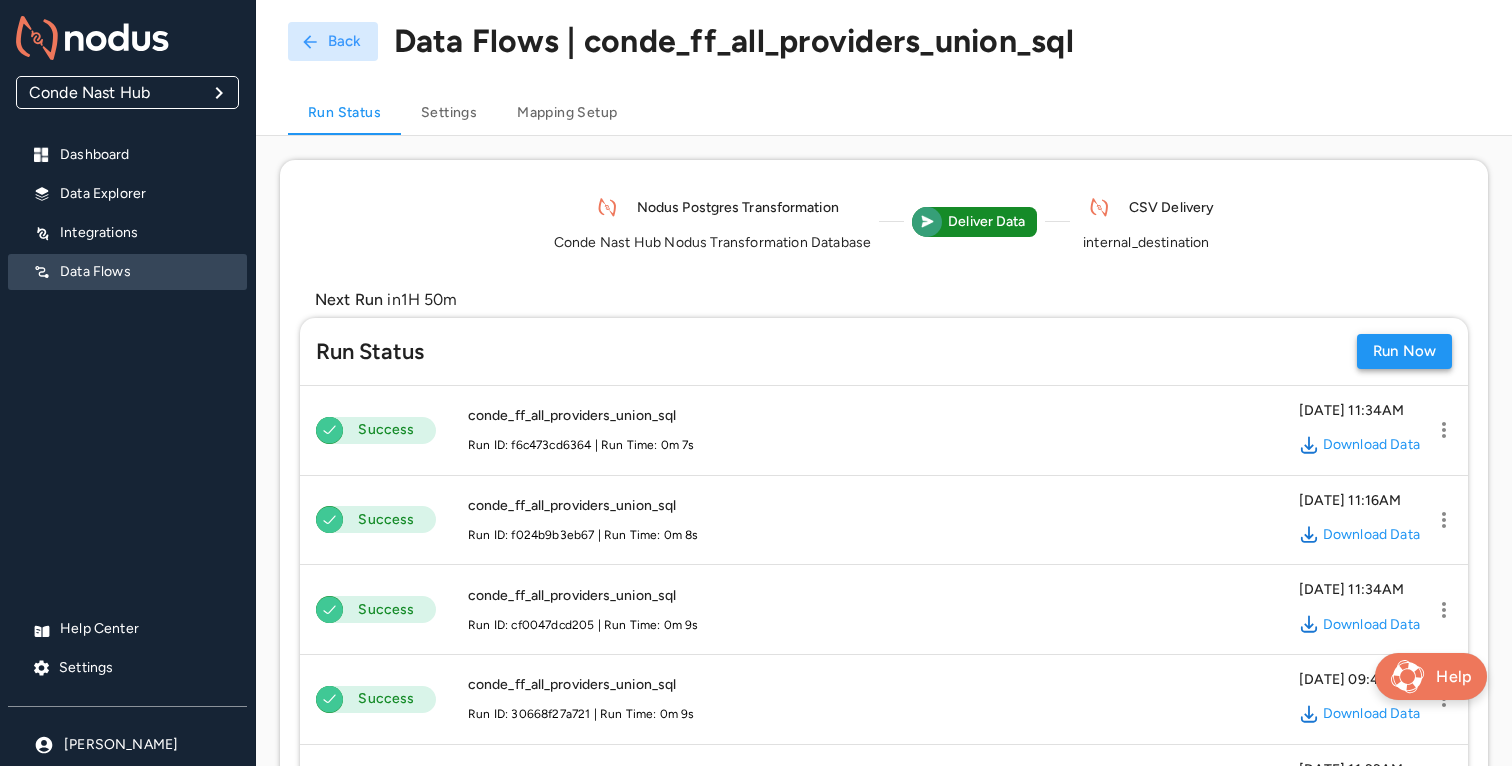 click on "Run Now" at bounding box center (1404, 351) 